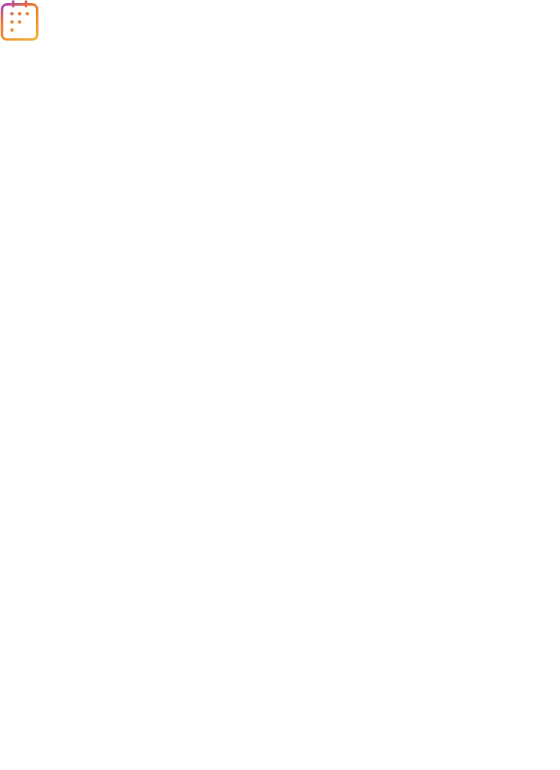 scroll, scrollTop: 0, scrollLeft: 0, axis: both 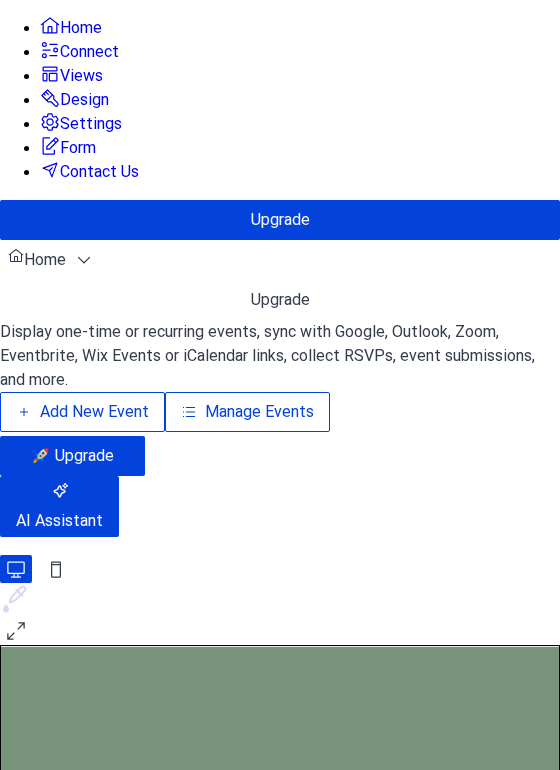 click on "Add New Event" at bounding box center [94, 412] 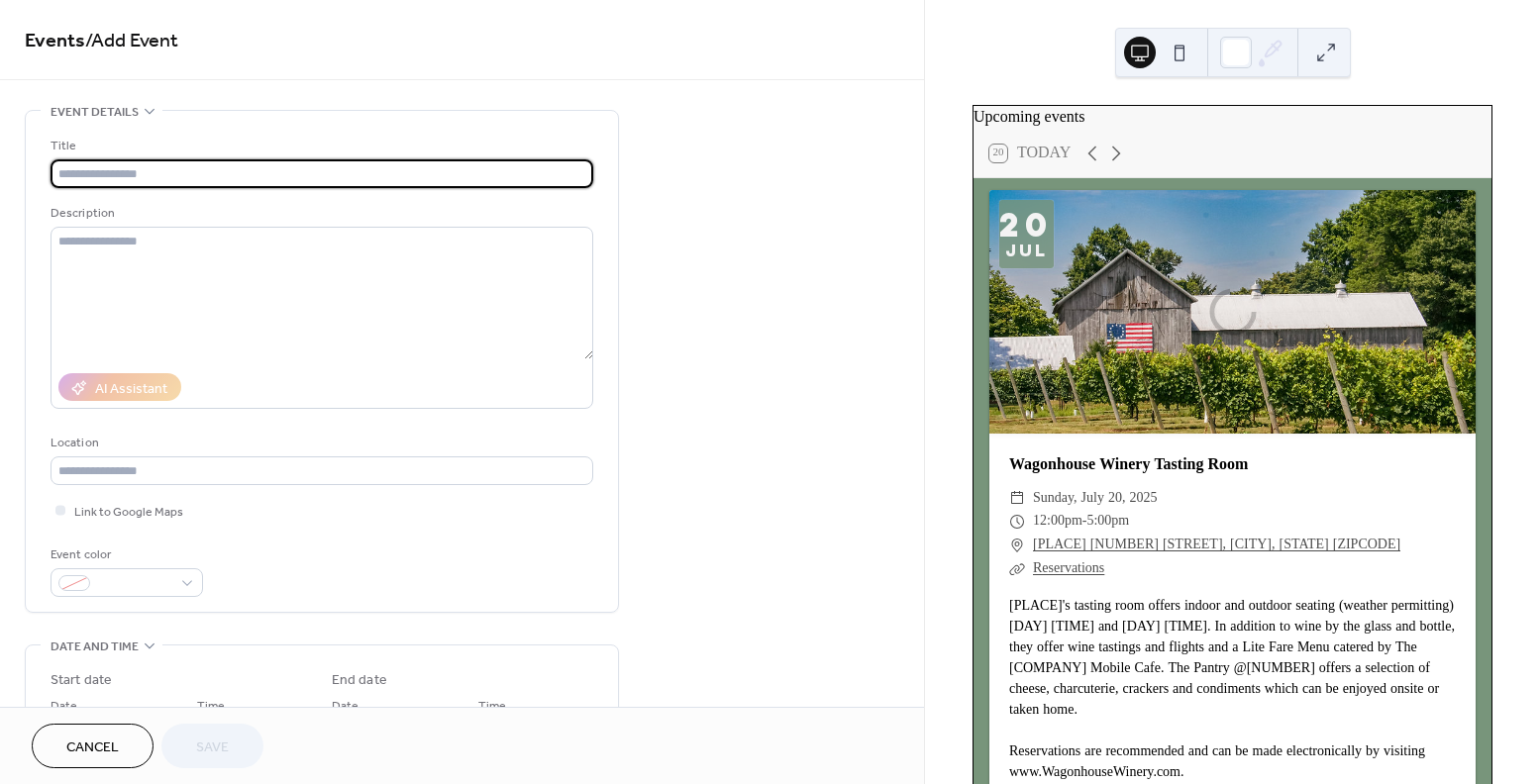 scroll, scrollTop: 0, scrollLeft: 0, axis: both 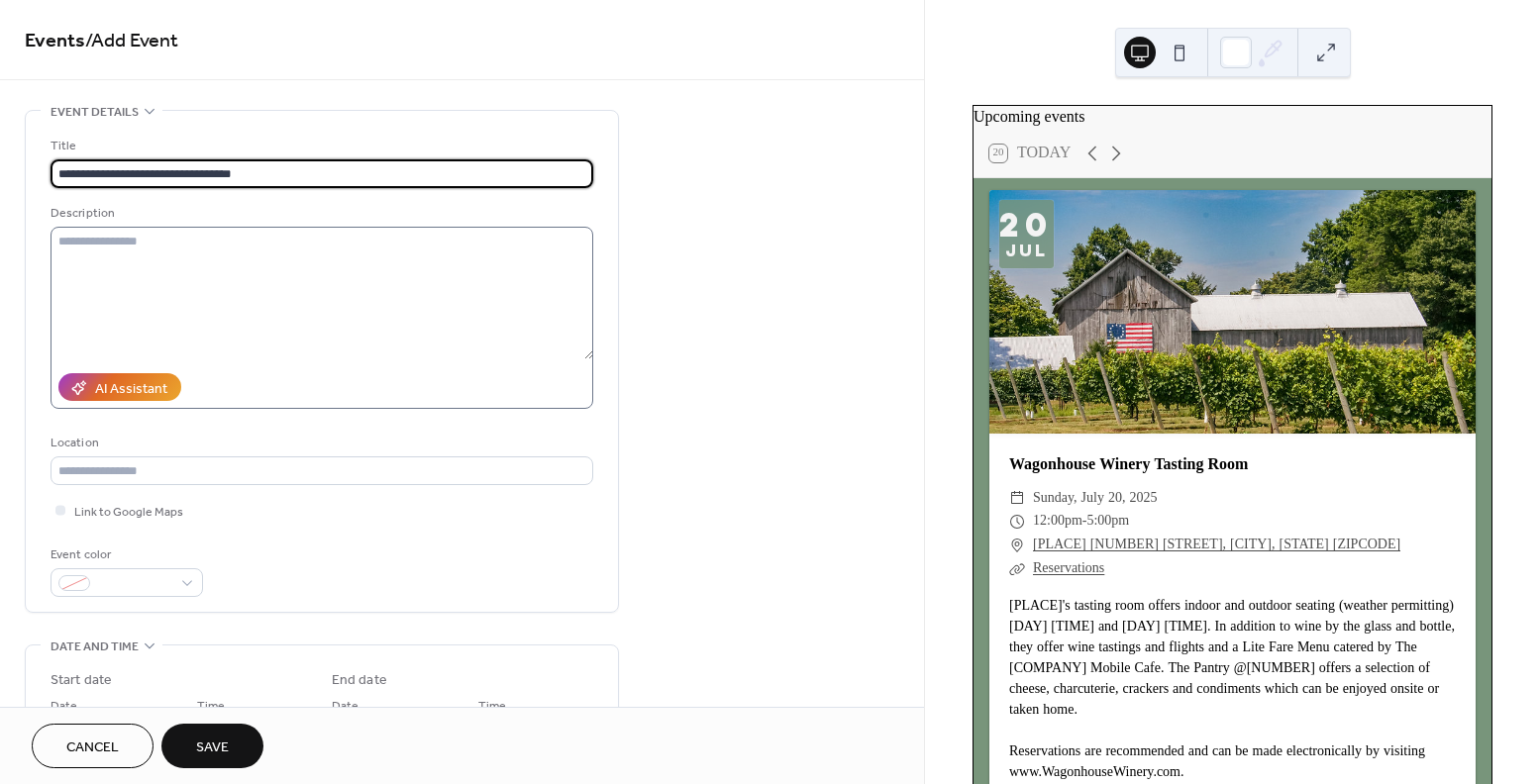 type on "**********" 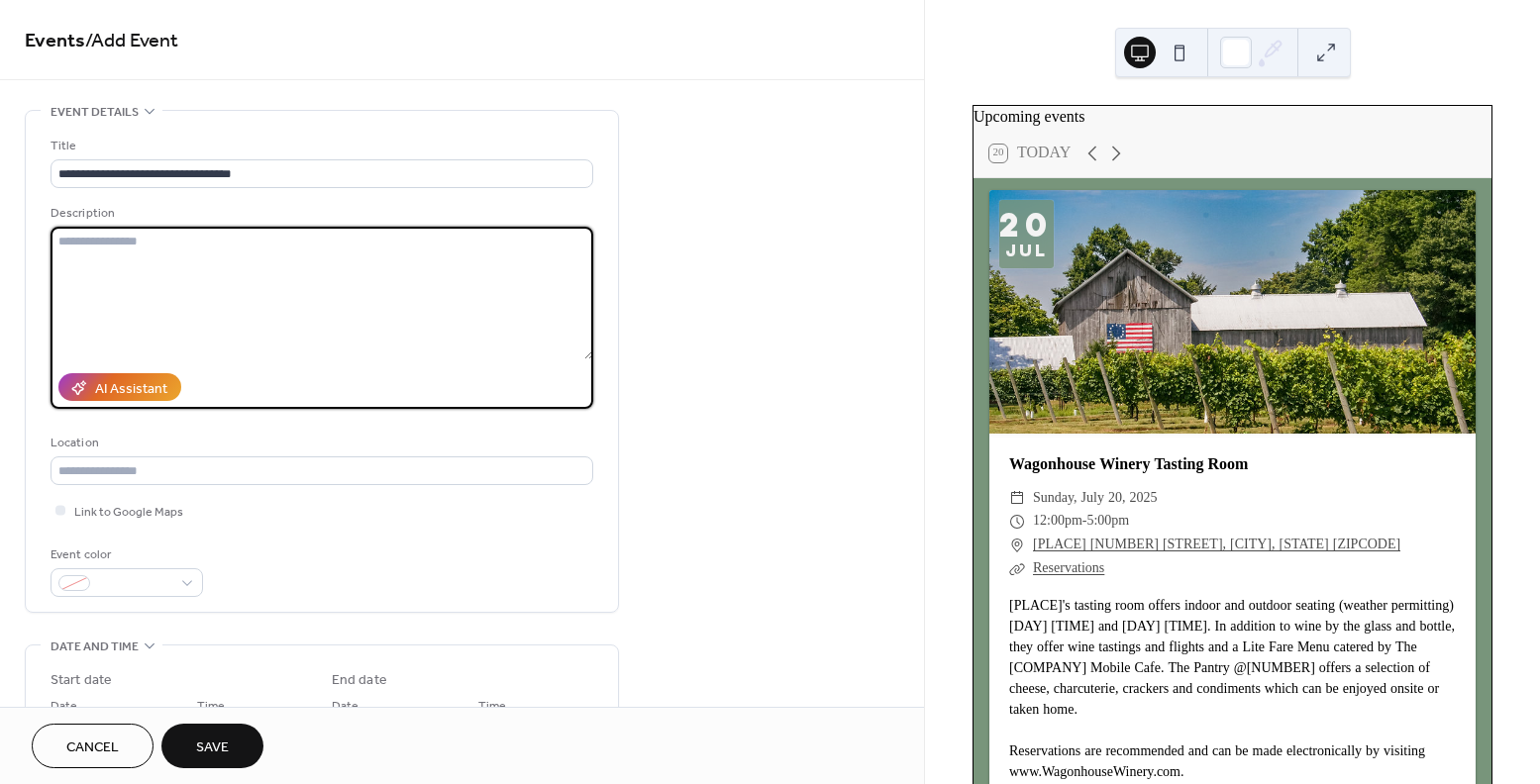 click at bounding box center (322, 293) 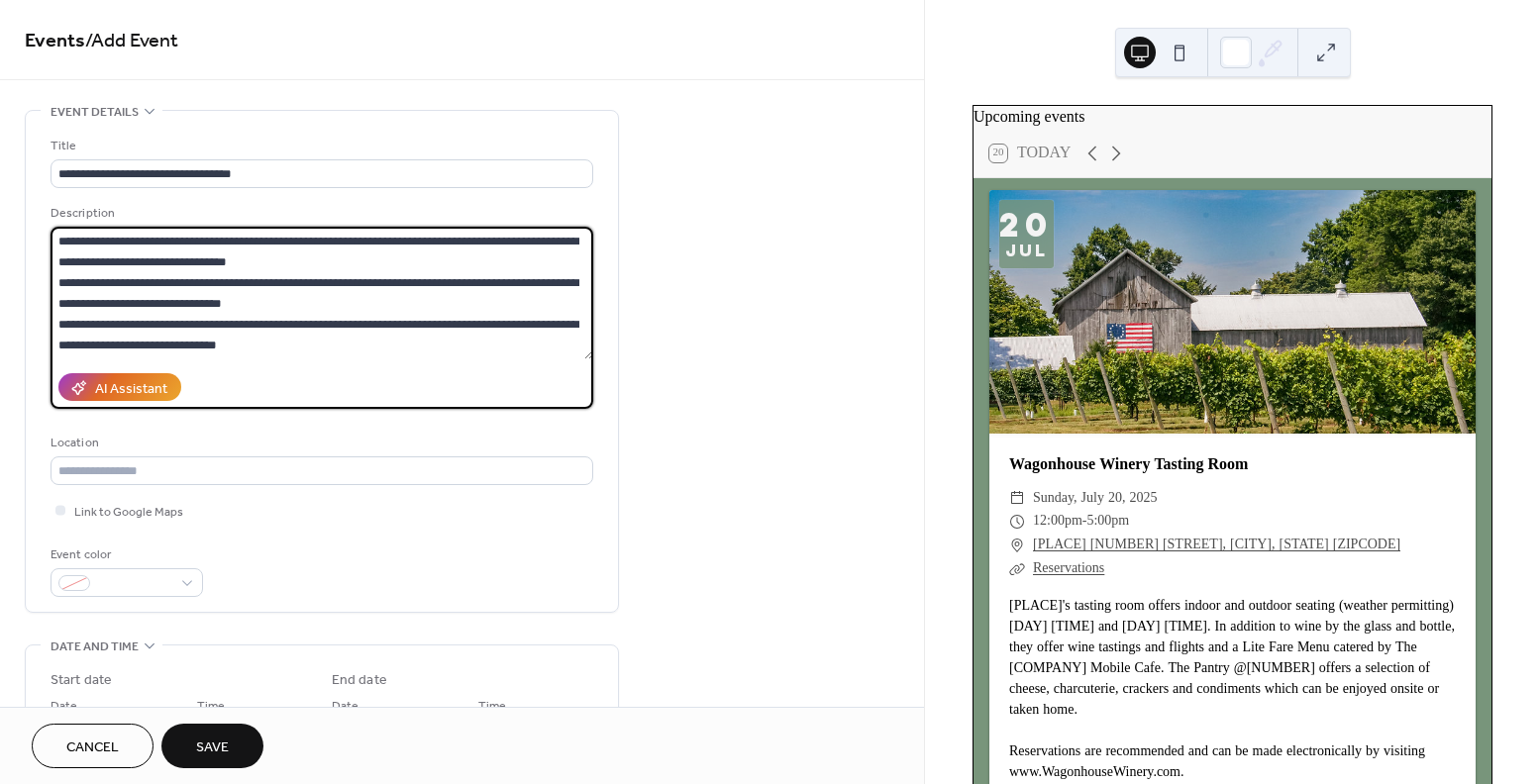 scroll, scrollTop: 39, scrollLeft: 0, axis: vertical 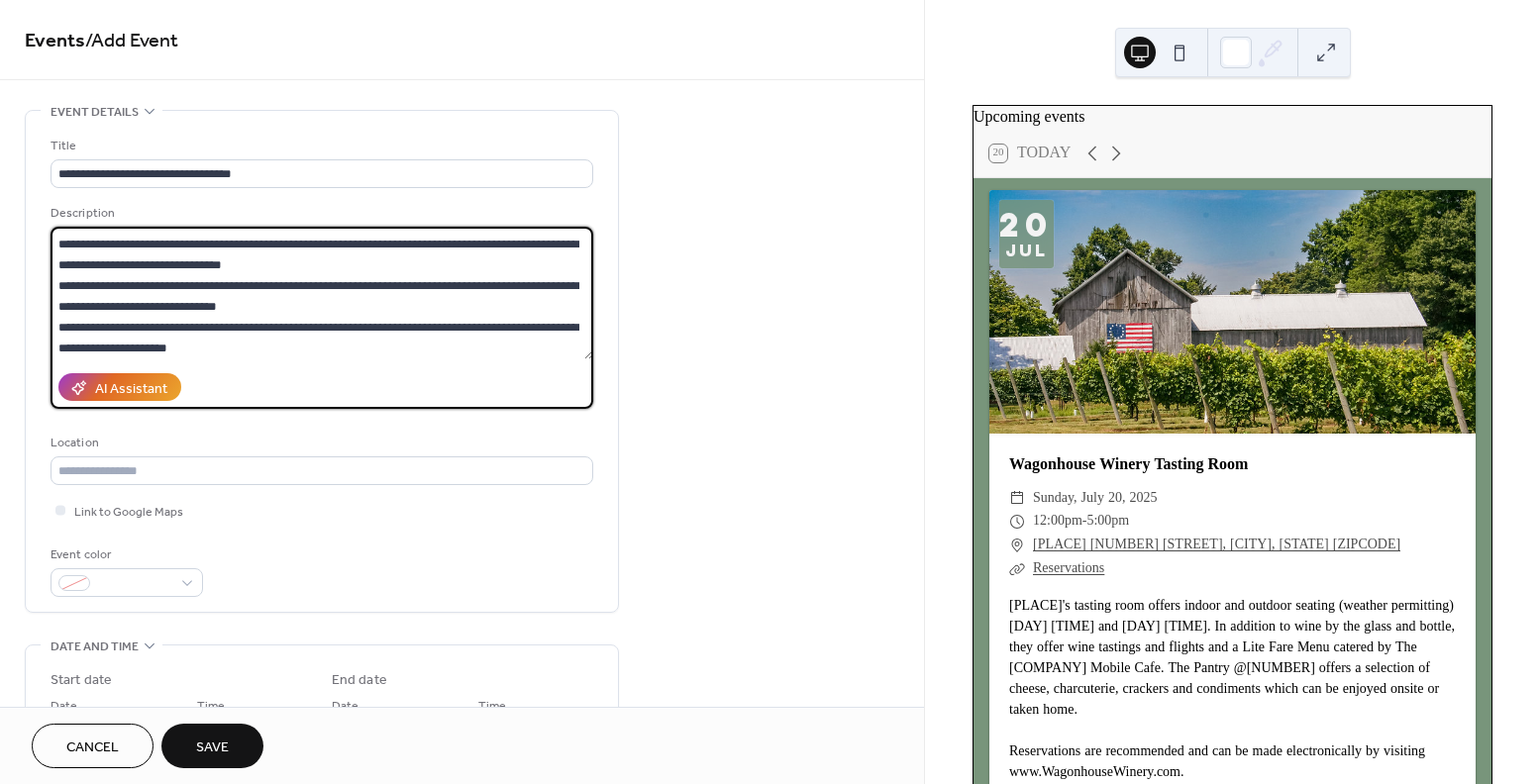 click on "**********" at bounding box center [322, 293] 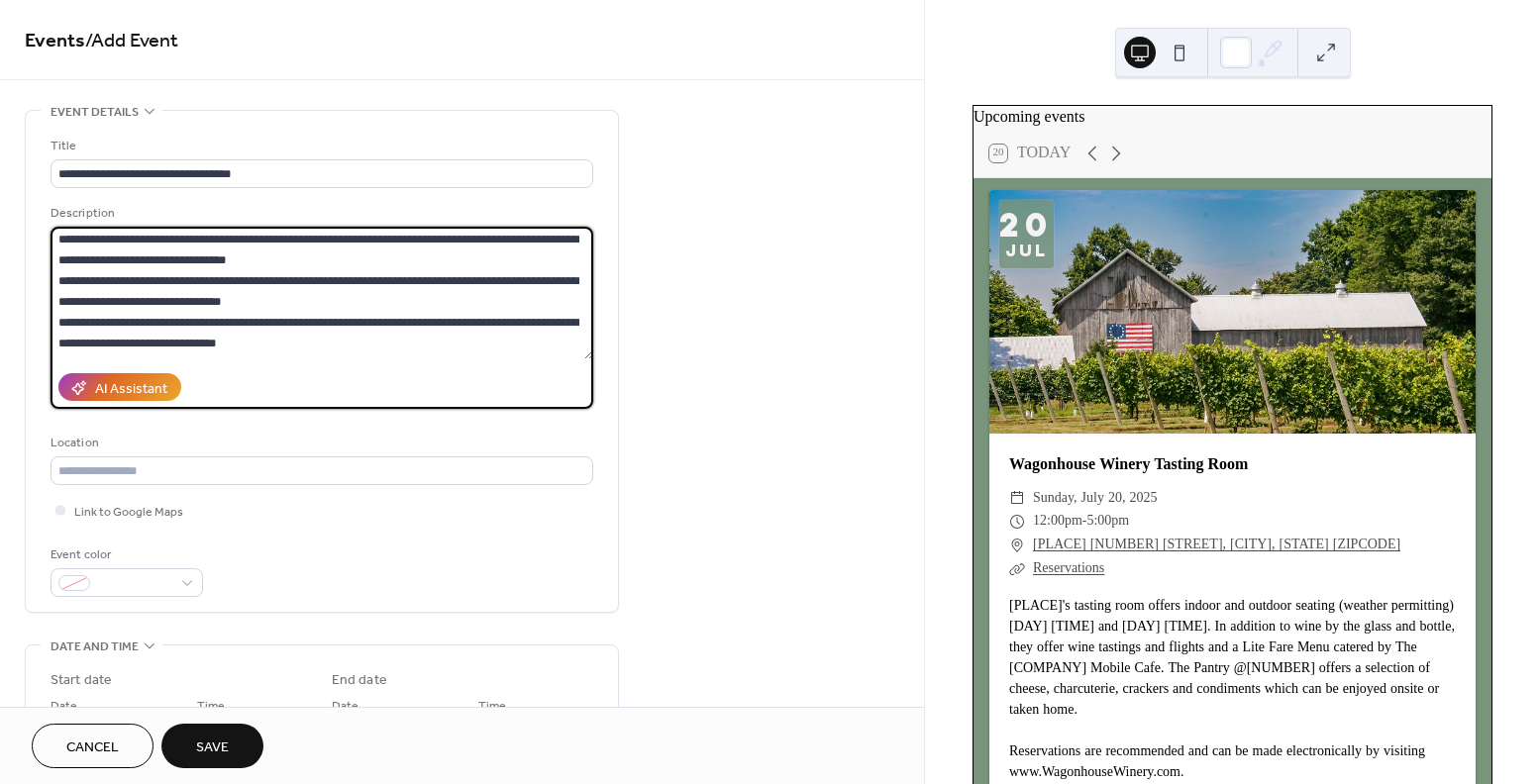scroll, scrollTop: 0, scrollLeft: 0, axis: both 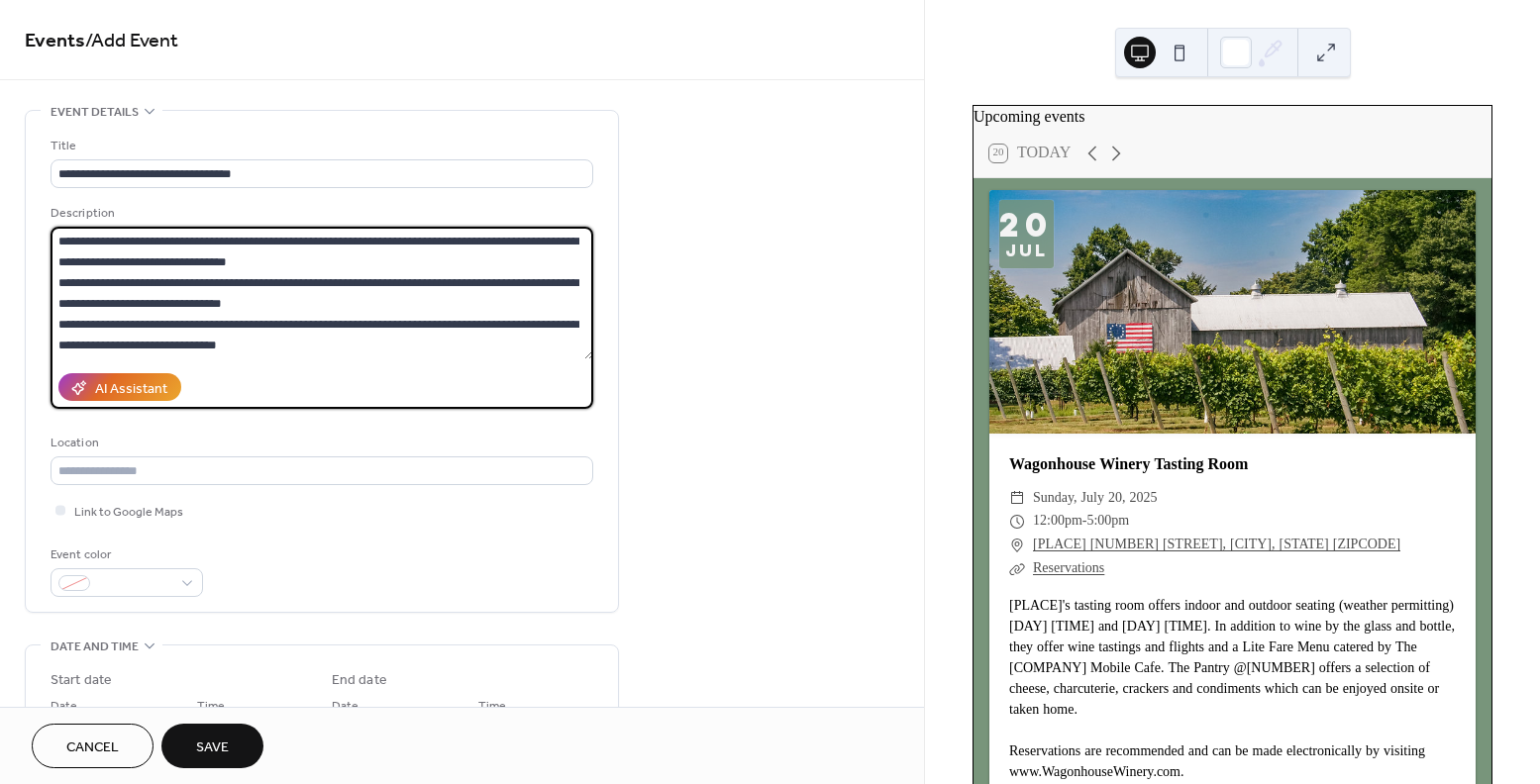click on "**********" at bounding box center [322, 293] 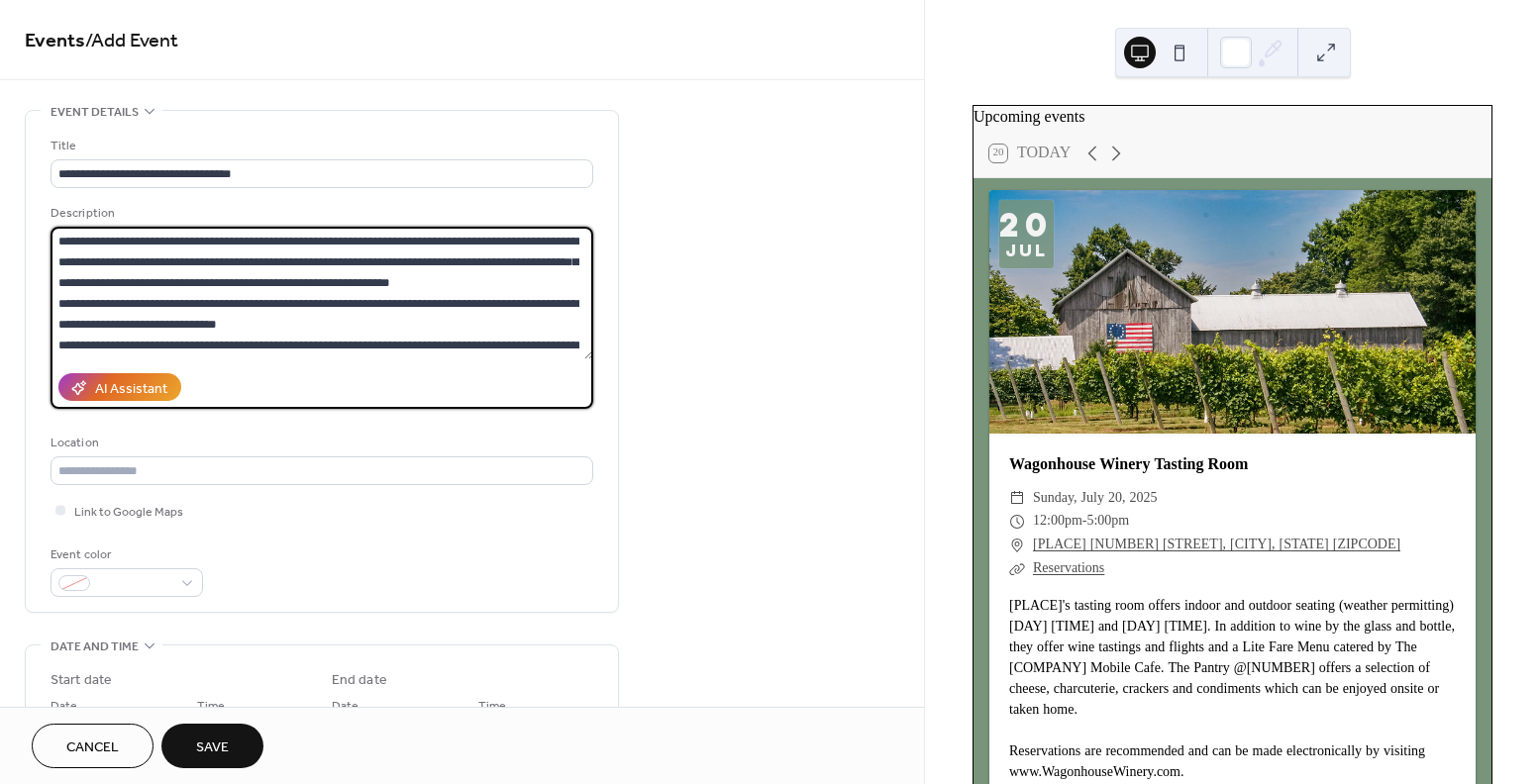 click on "**********" at bounding box center (322, 293) 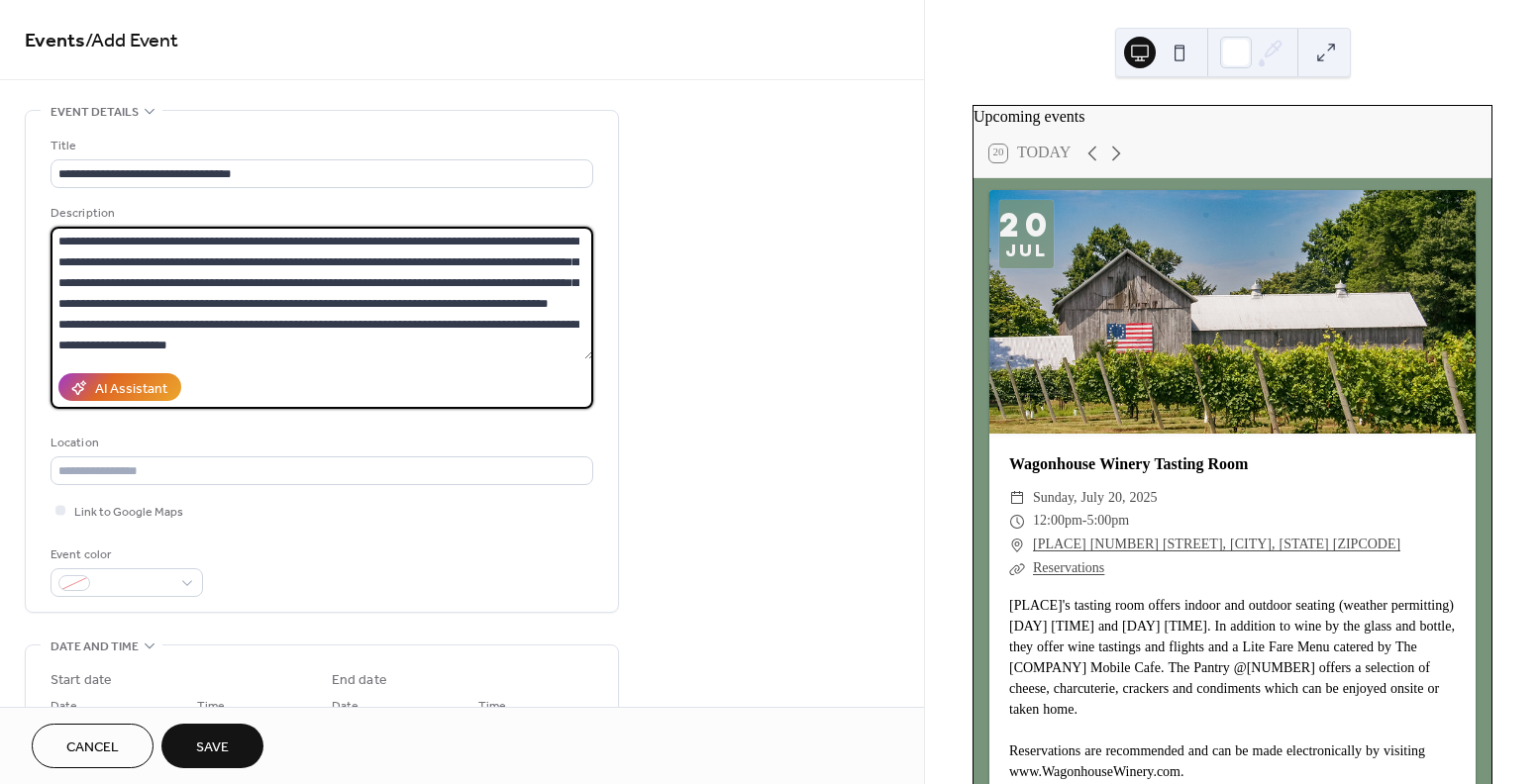 click on "**********" at bounding box center (322, 293) 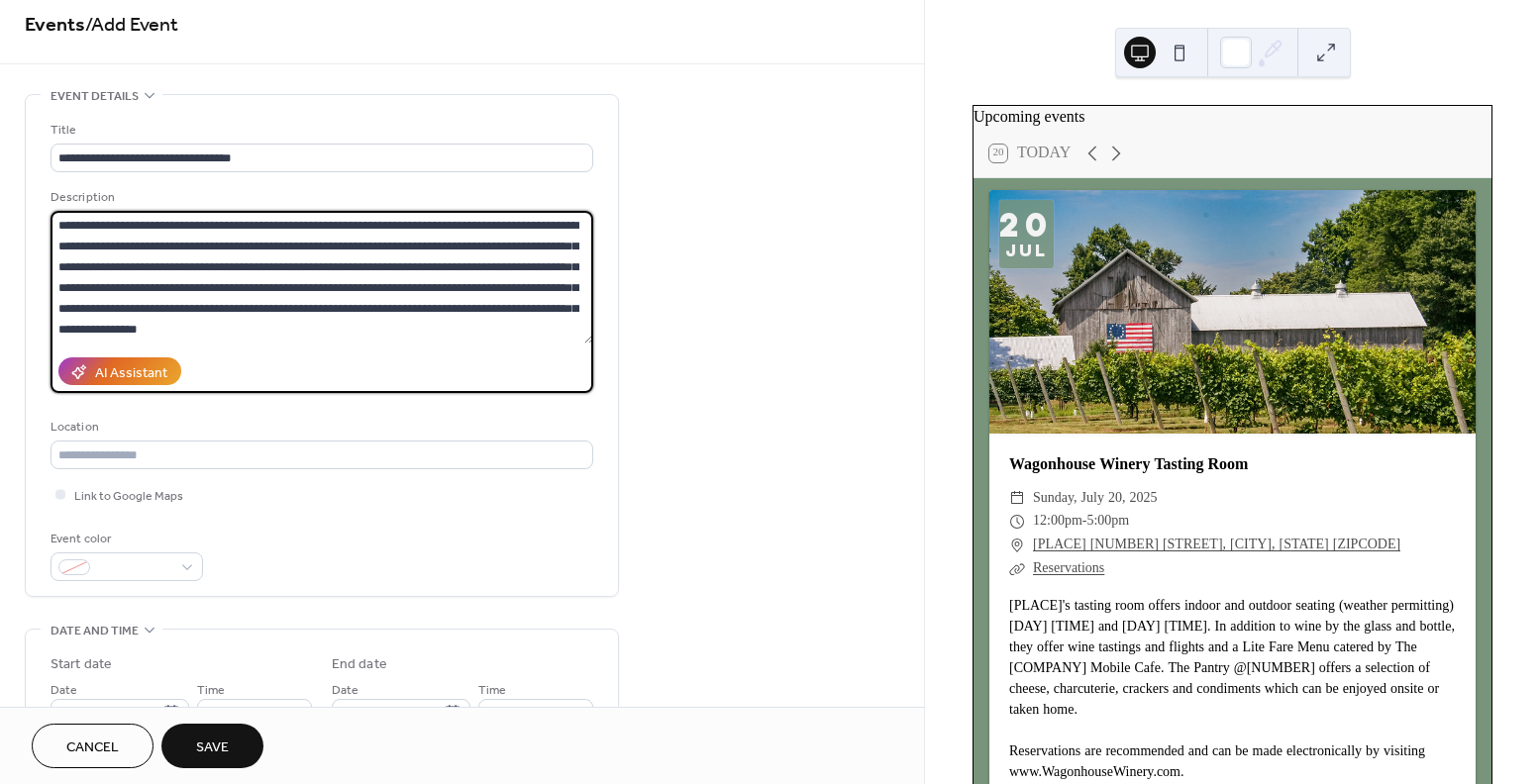 scroll, scrollTop: 17, scrollLeft: 0, axis: vertical 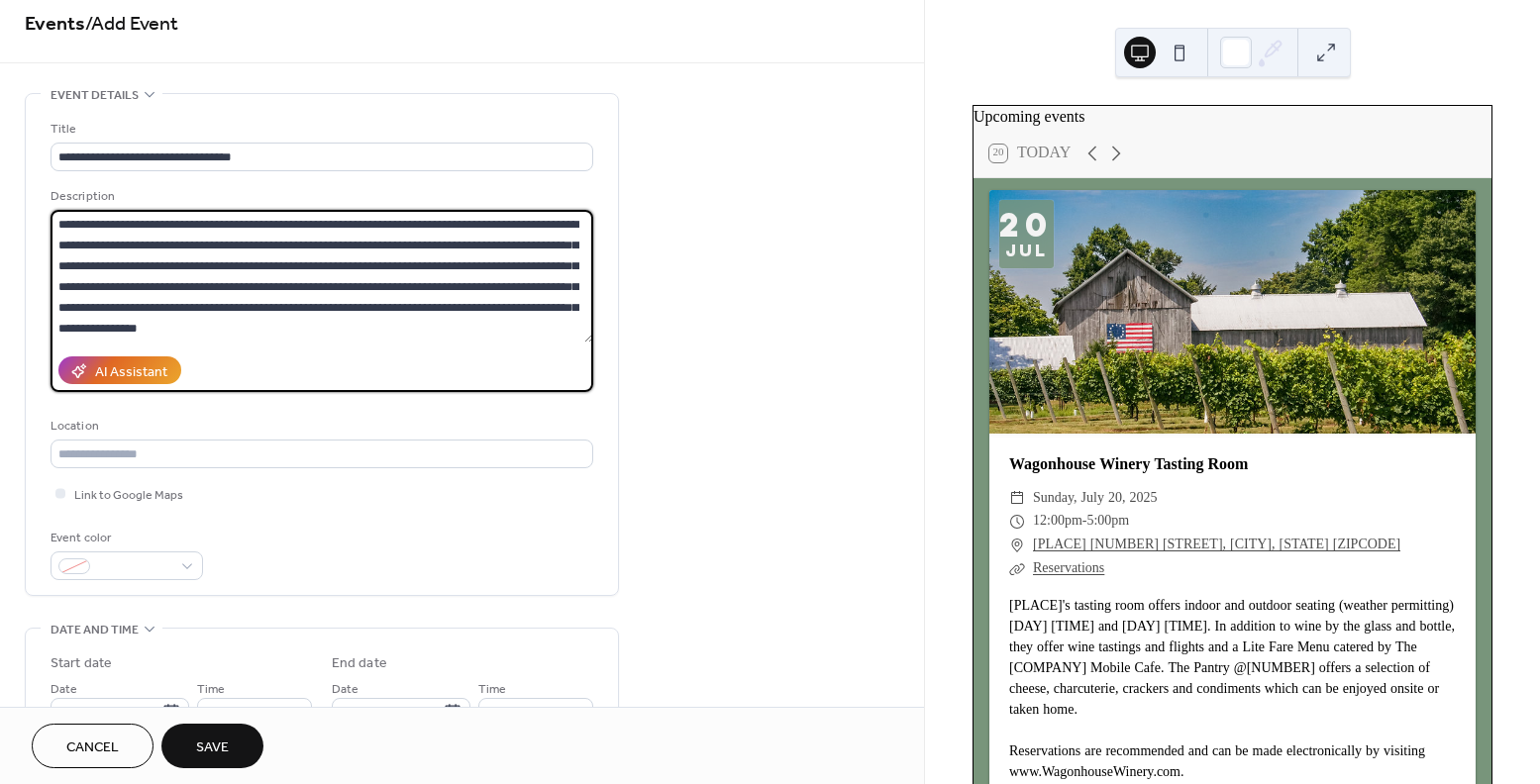 click on "**********" at bounding box center (322, 276) 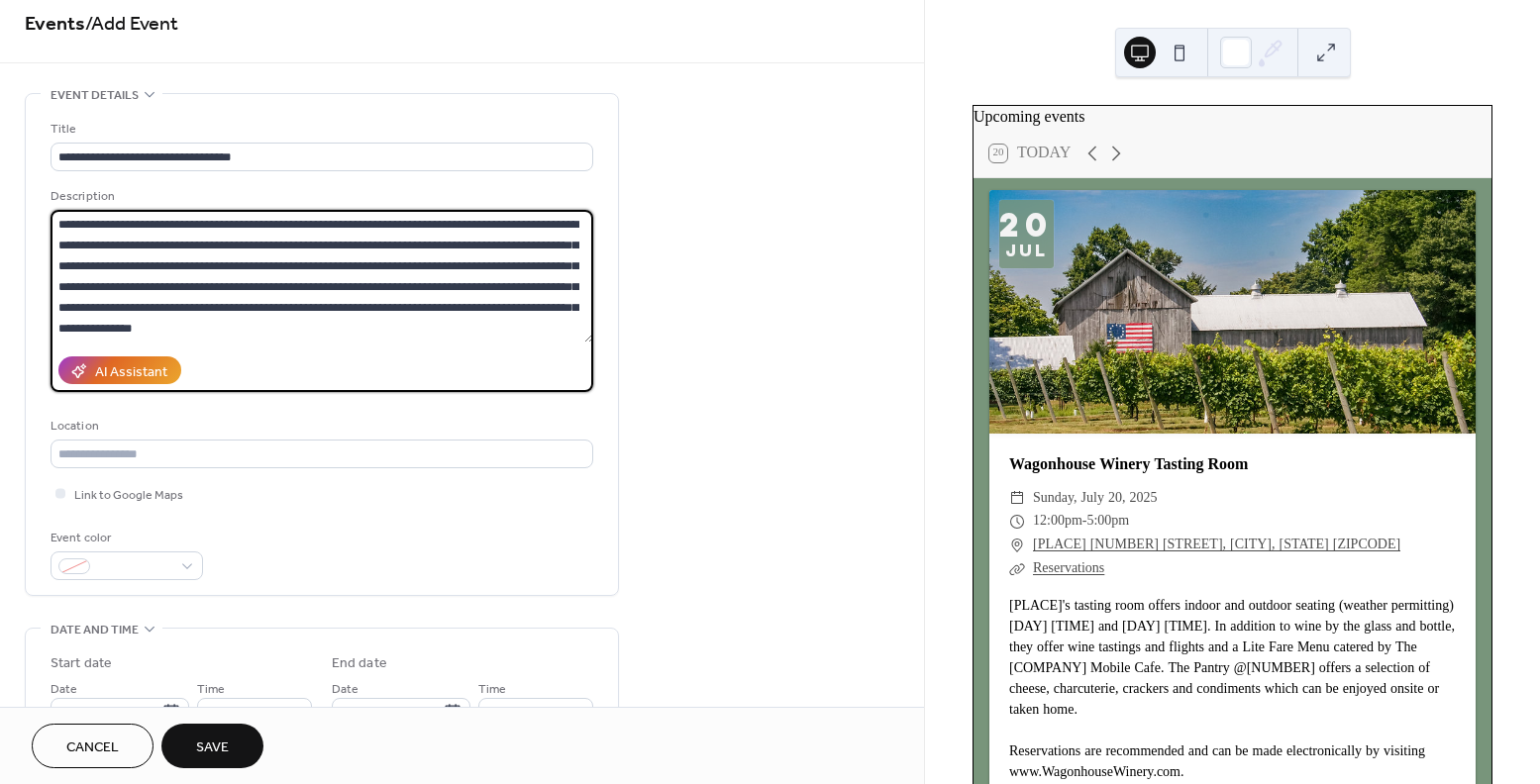 click on "**********" at bounding box center (322, 276) 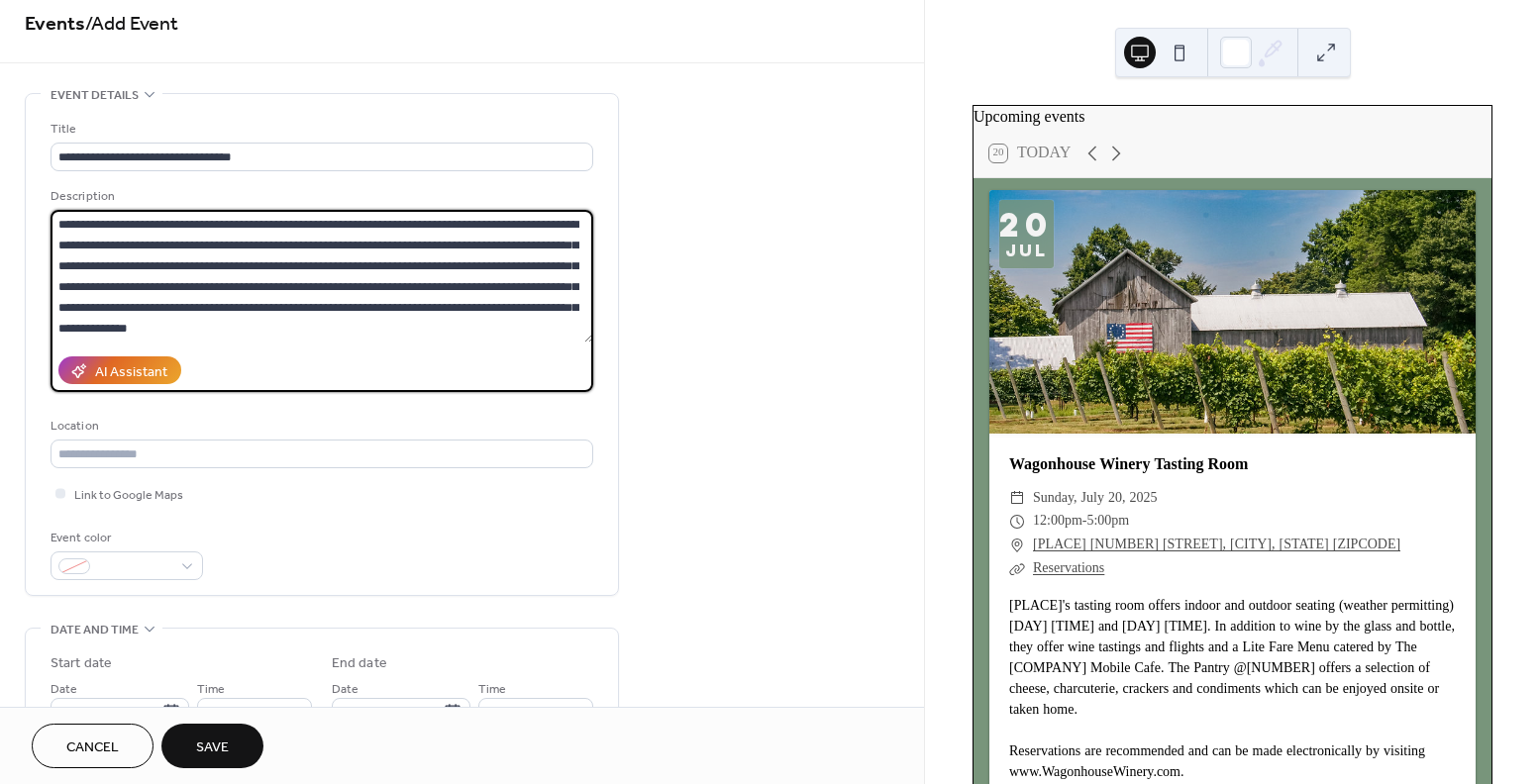 type on "**********" 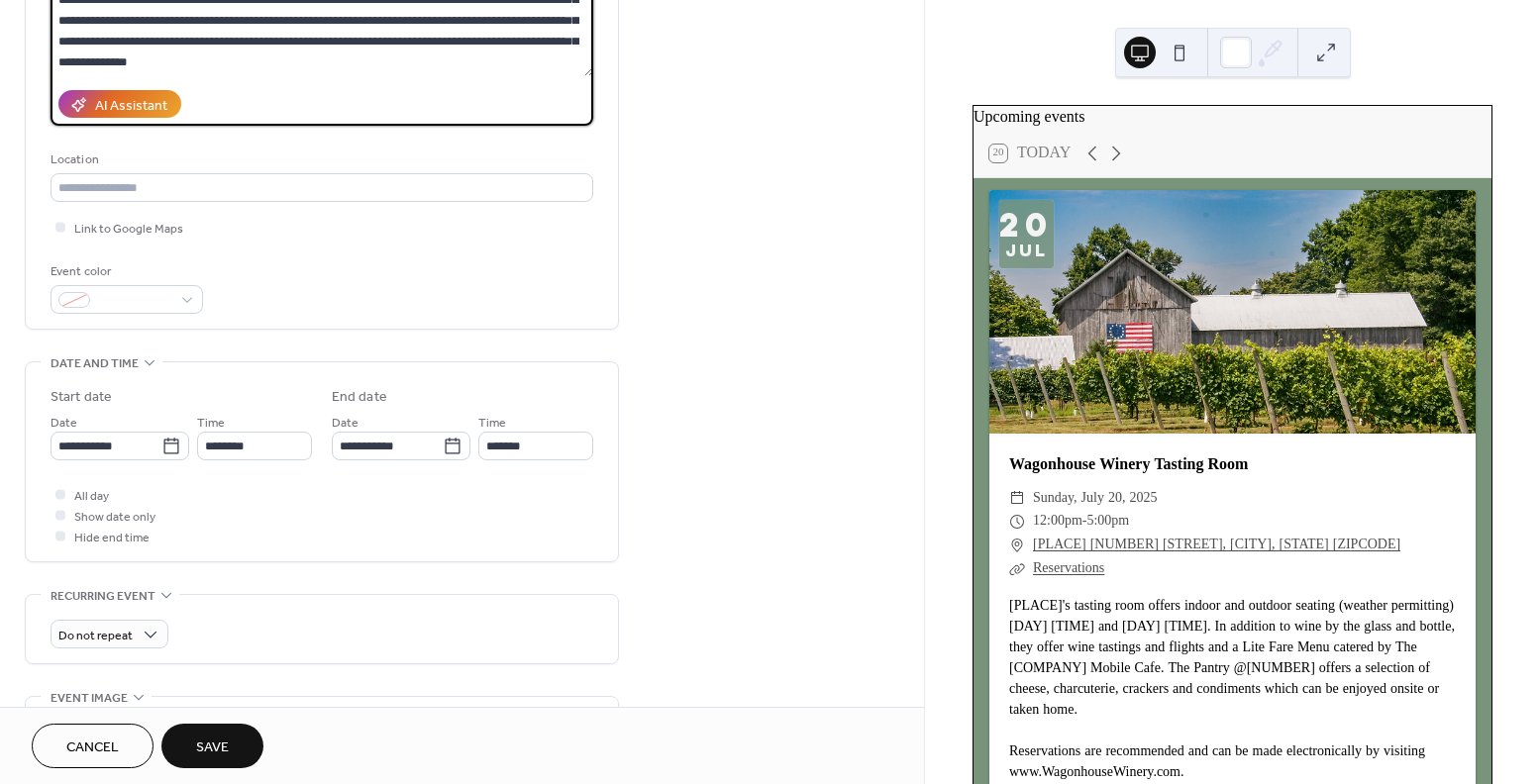 scroll, scrollTop: 286, scrollLeft: 0, axis: vertical 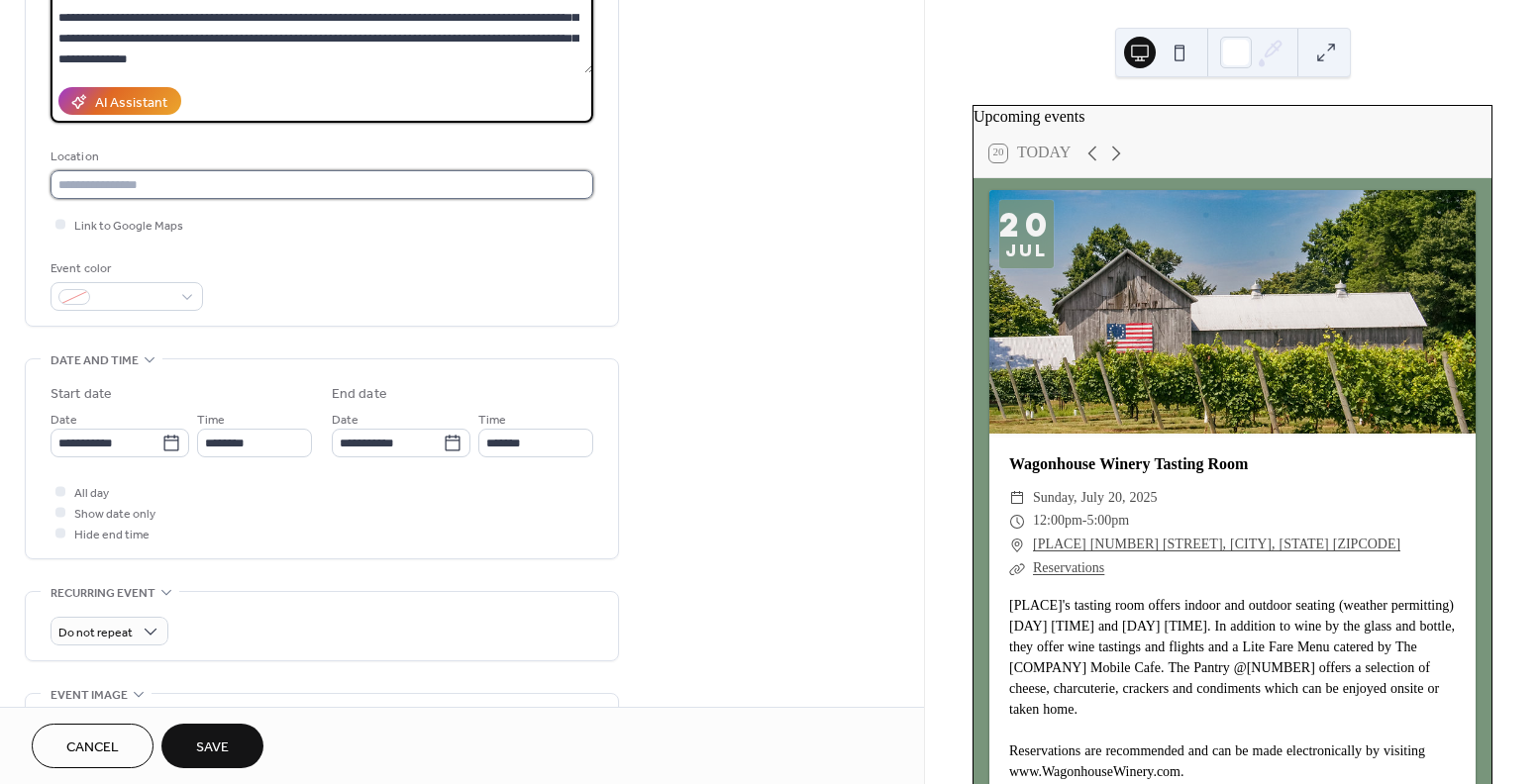 click at bounding box center (322, 184) 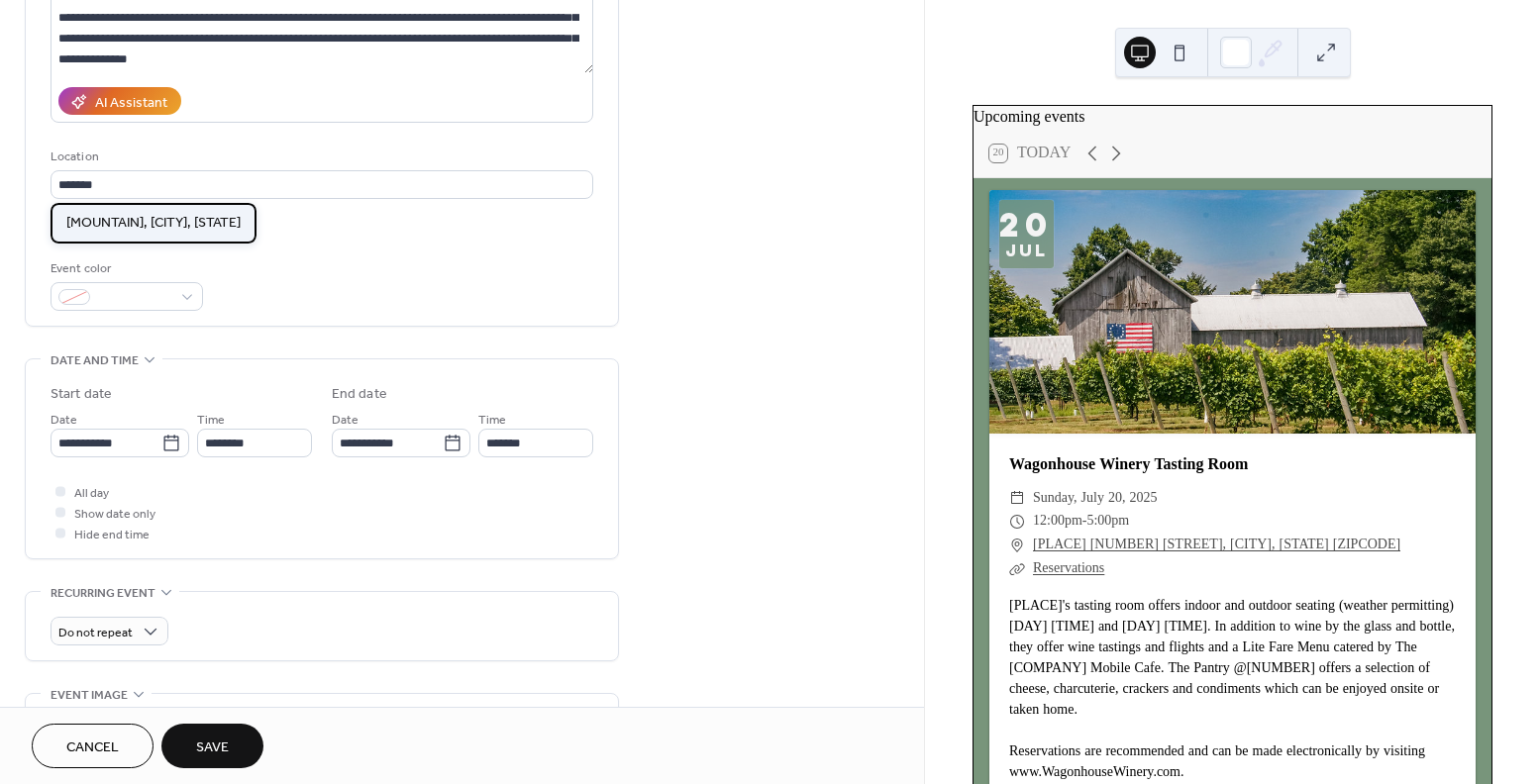 click on "Montage Mountain, Scranton, PA" at bounding box center [154, 223] 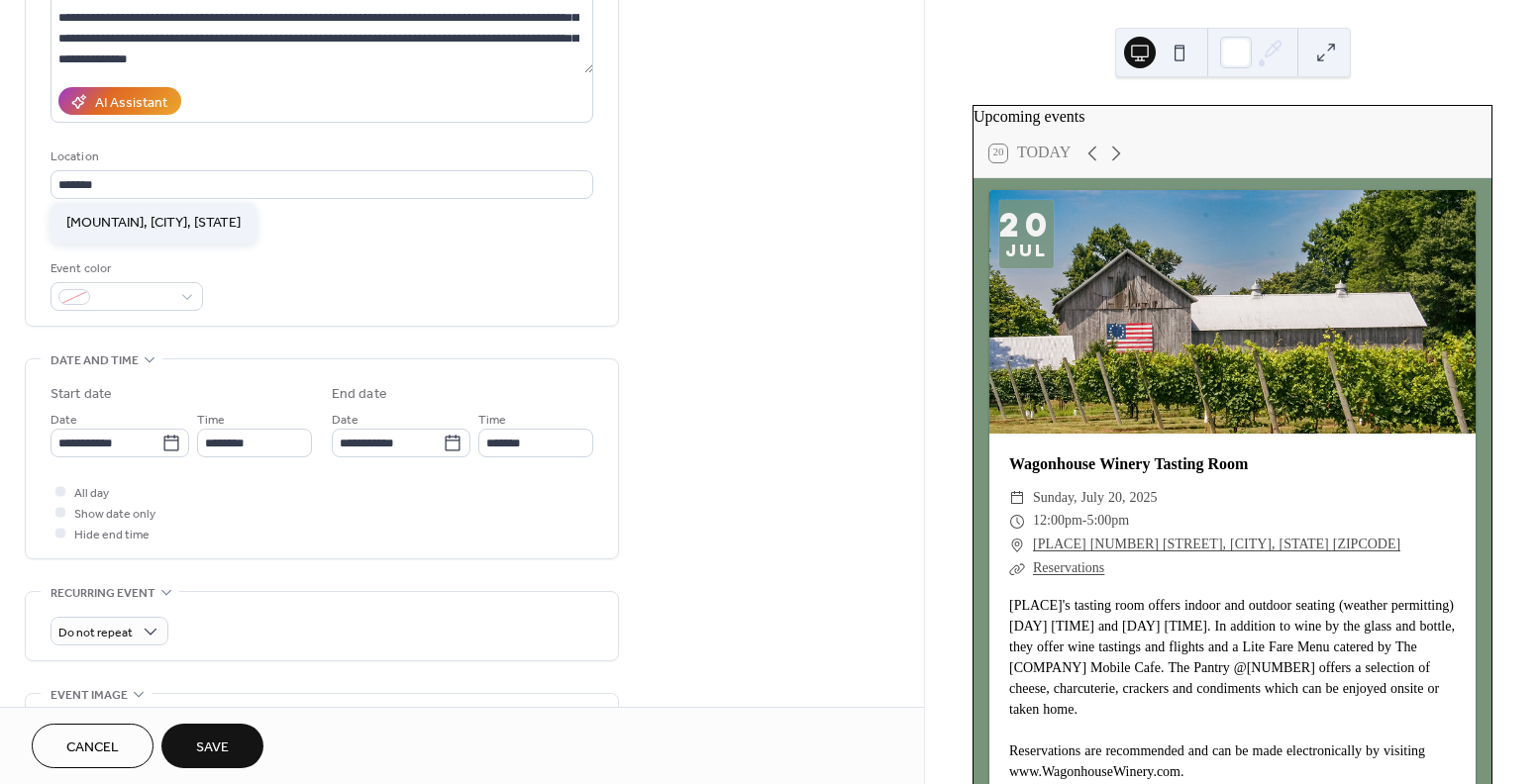 type on "**********" 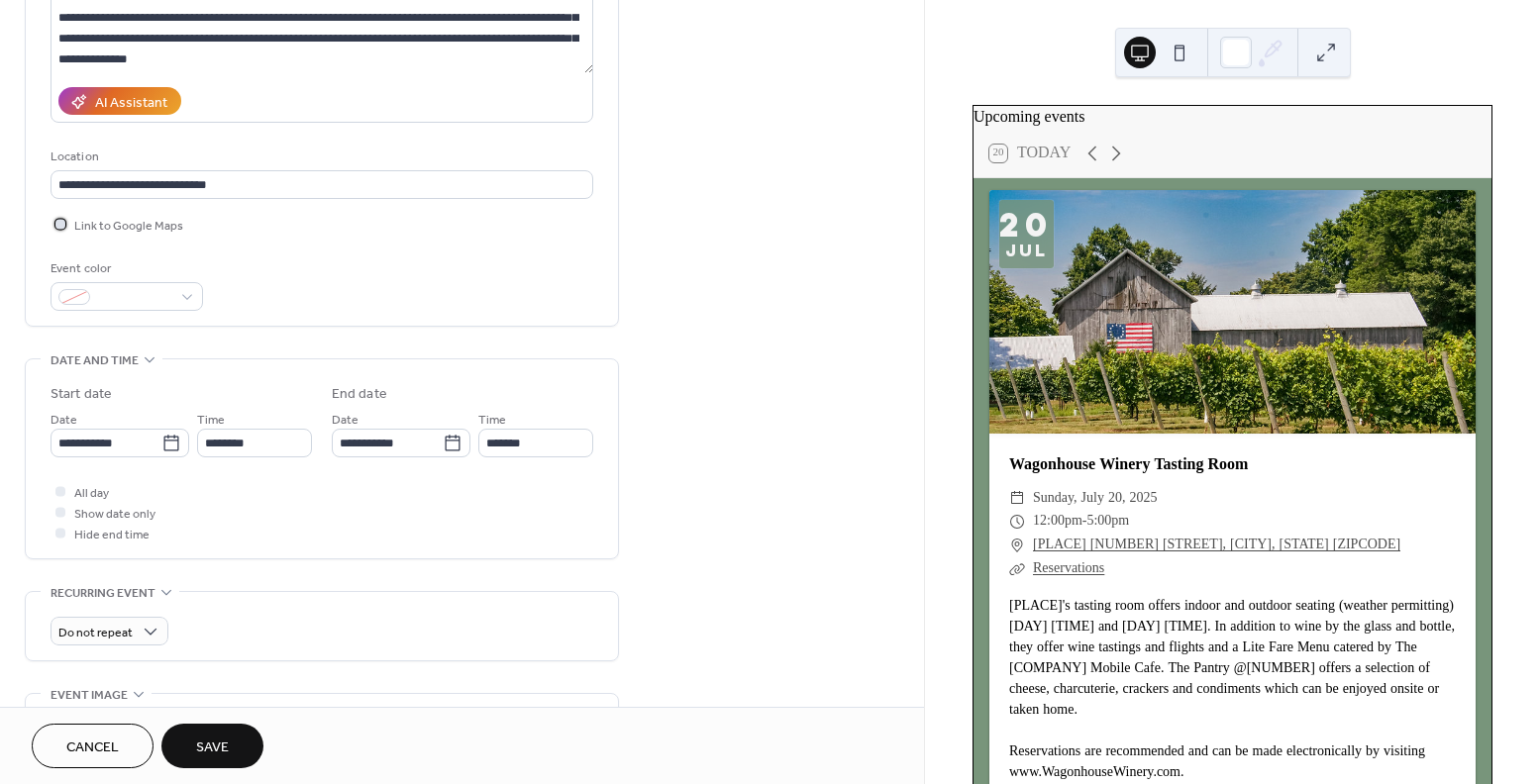 click at bounding box center [60, 224] 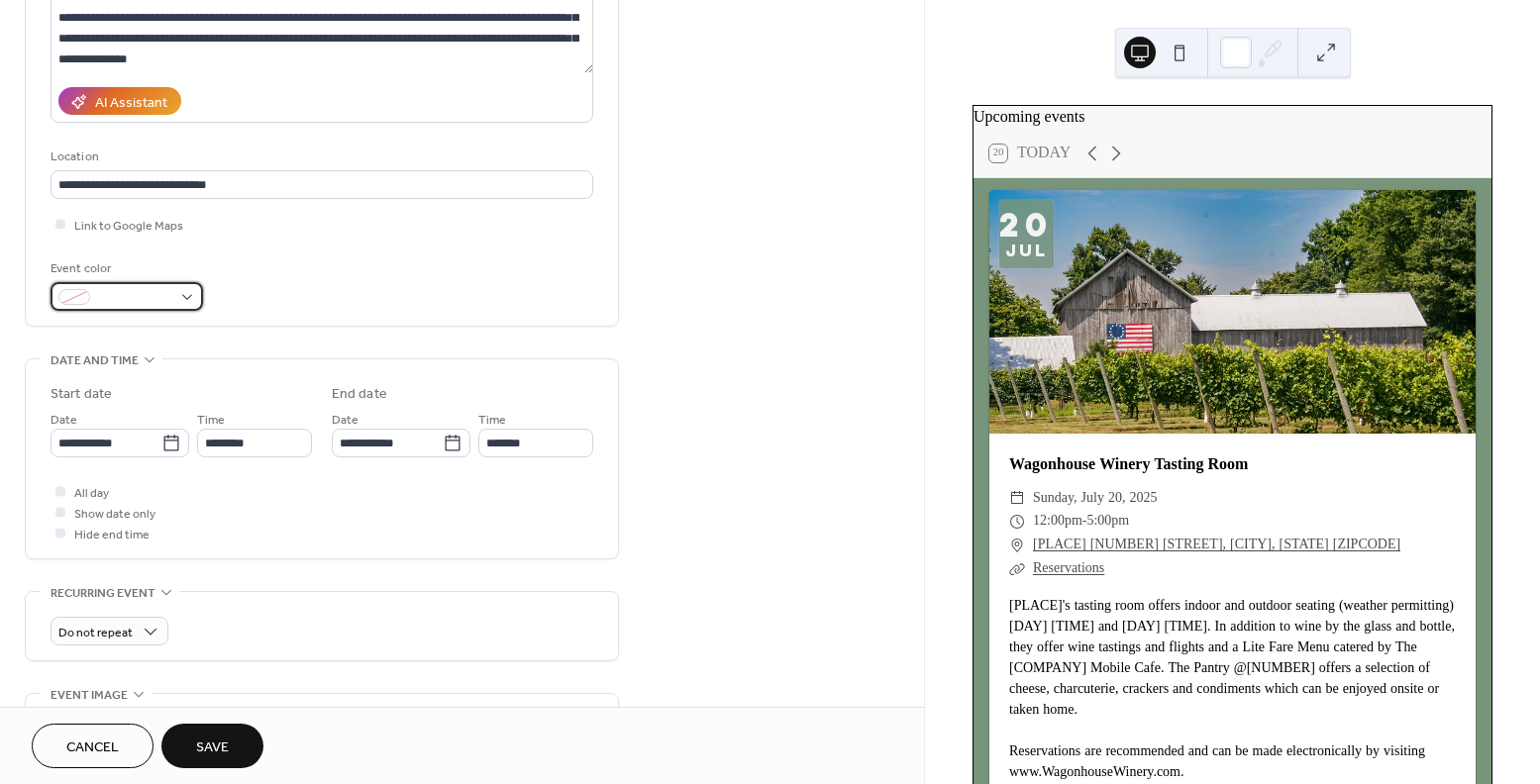 click at bounding box center [127, 296] 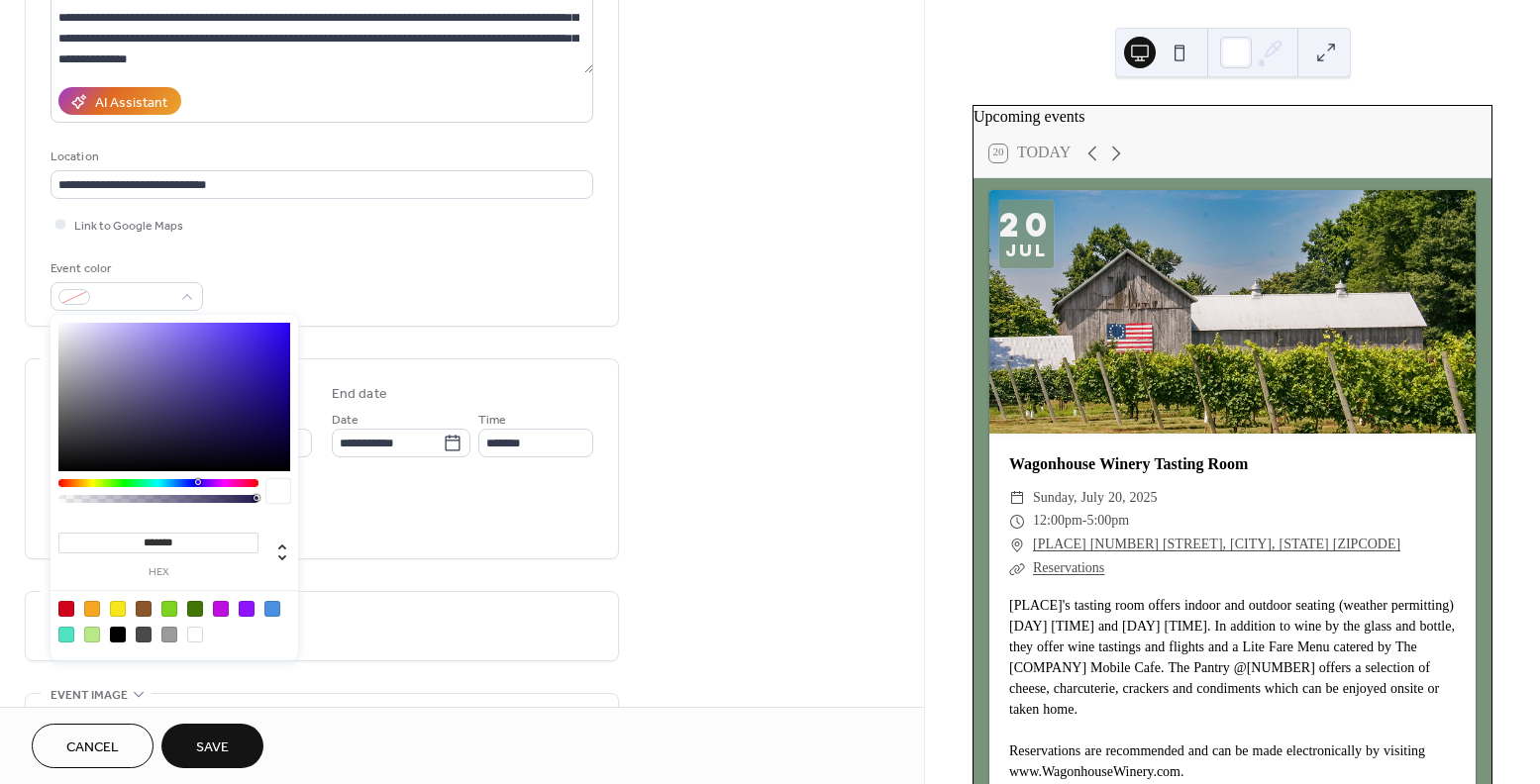 click at bounding box center [92, 609] 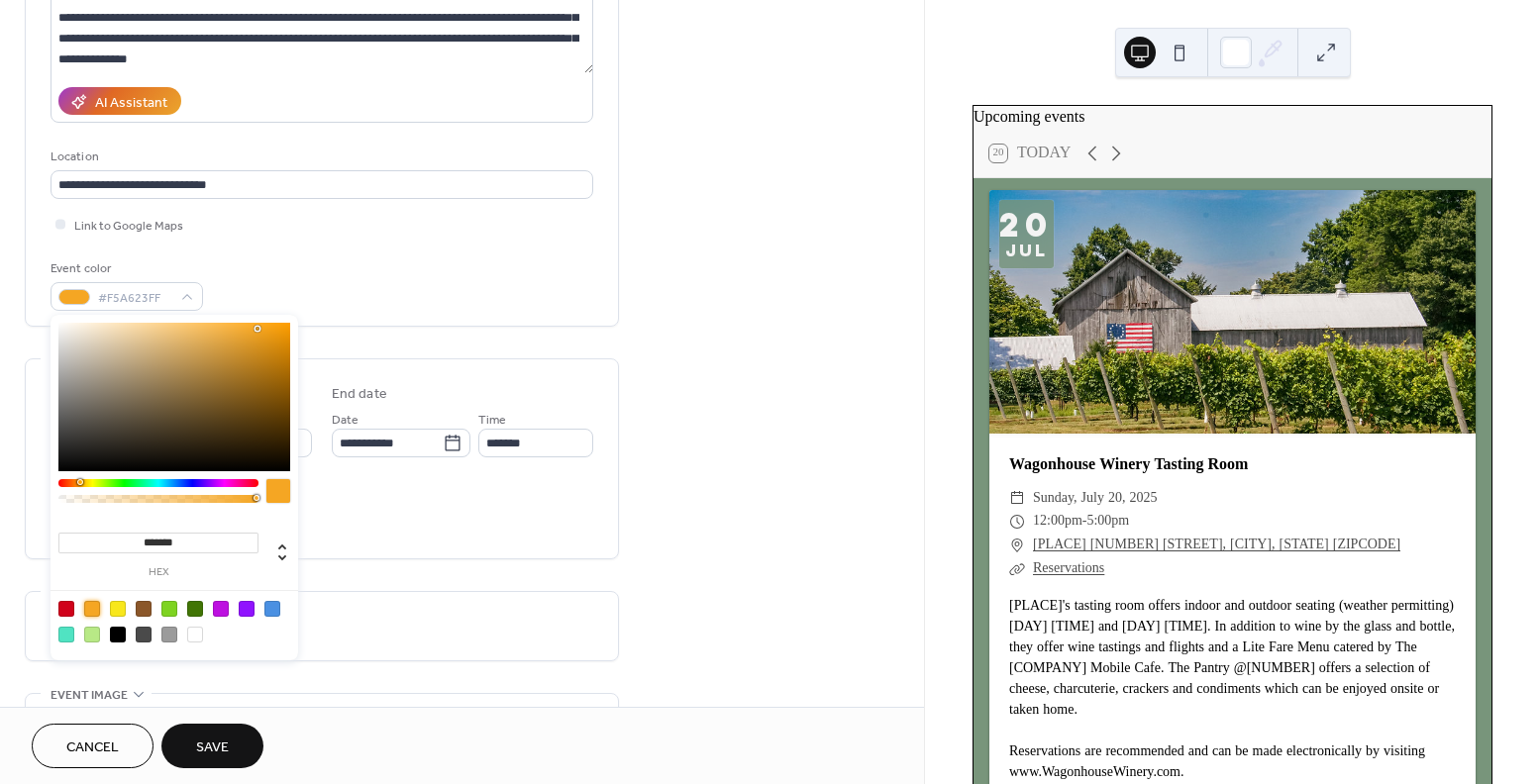 click on "Event color #F5A623FF" at bounding box center [322, 284] 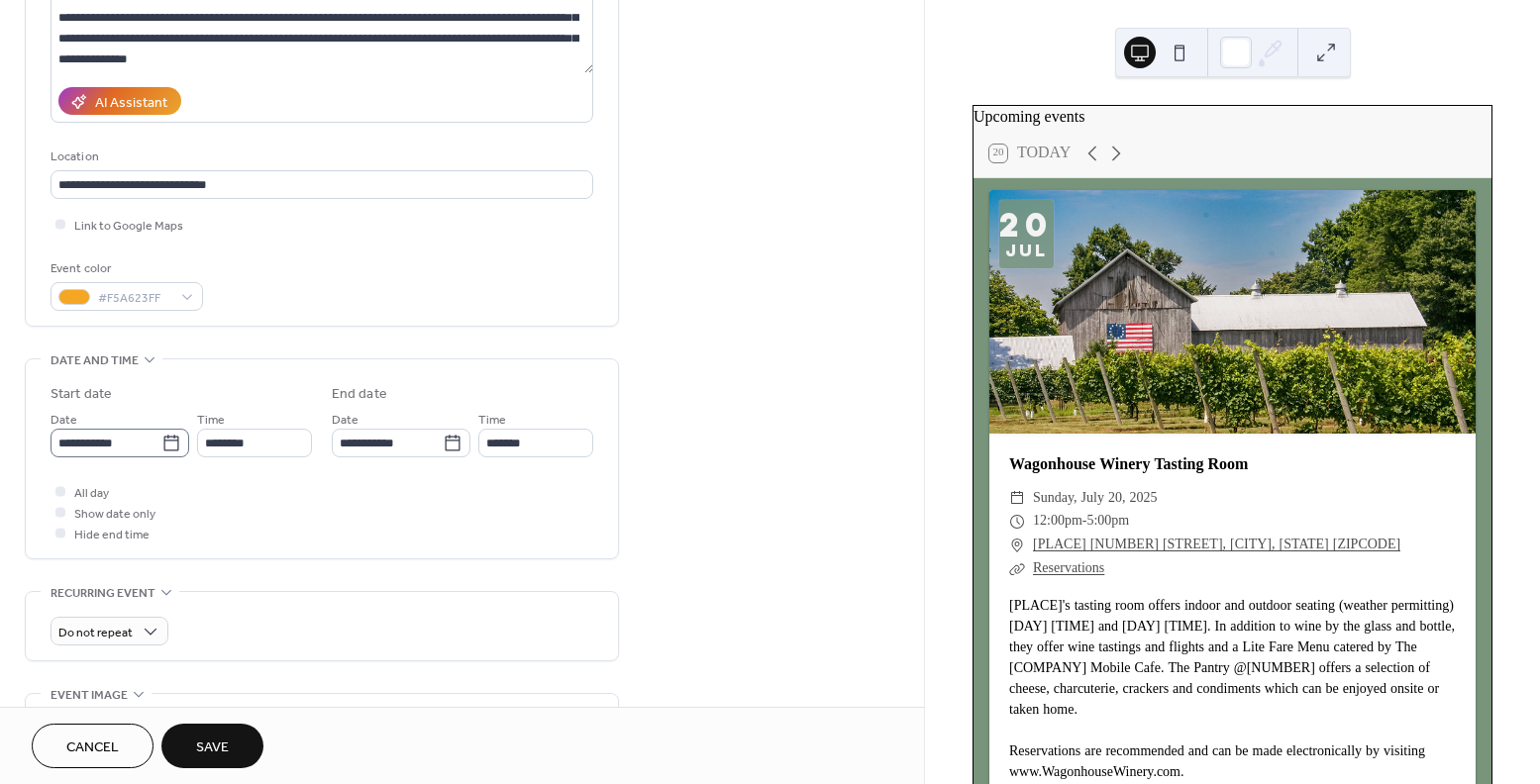click 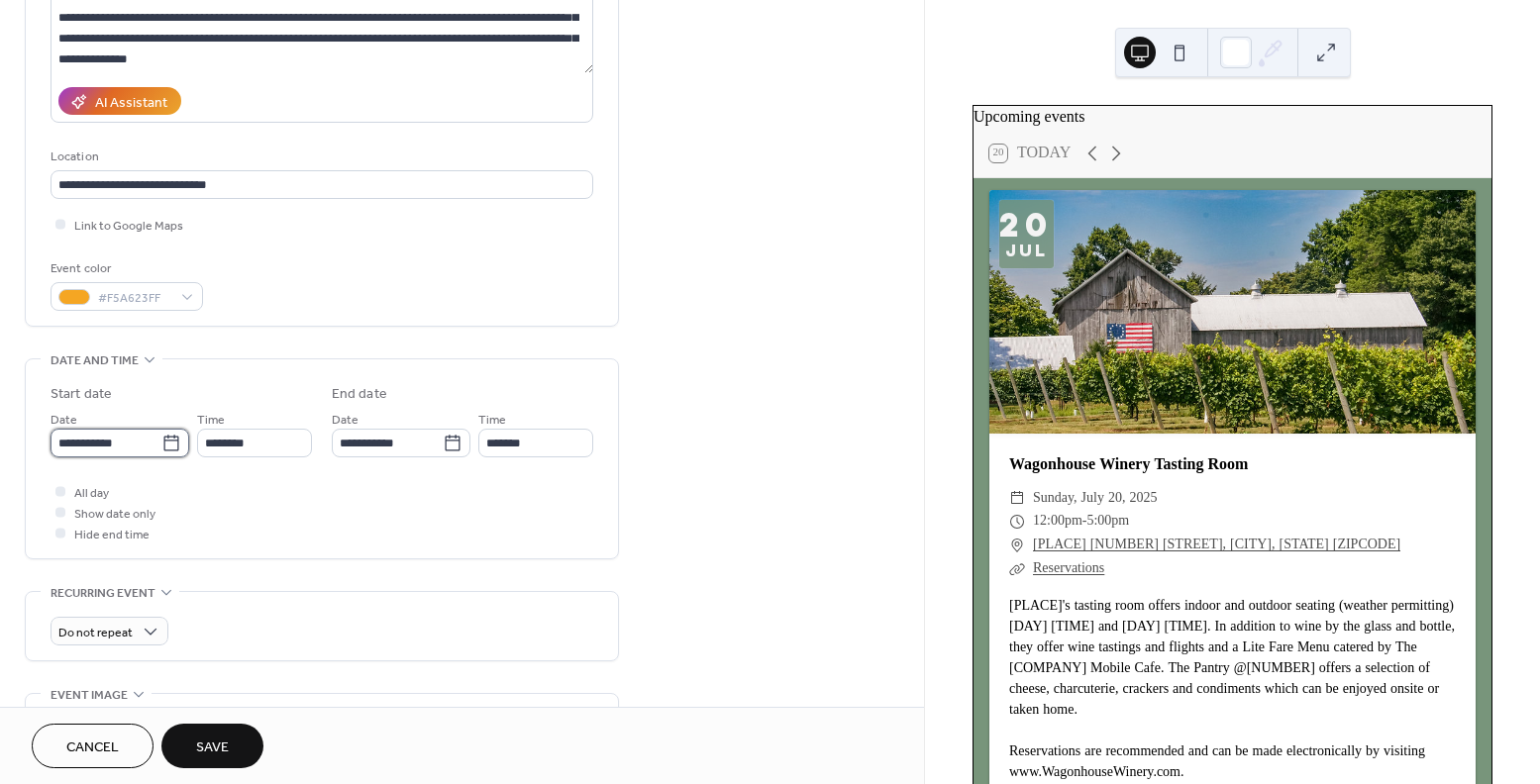 click on "**********" at bounding box center [106, 442] 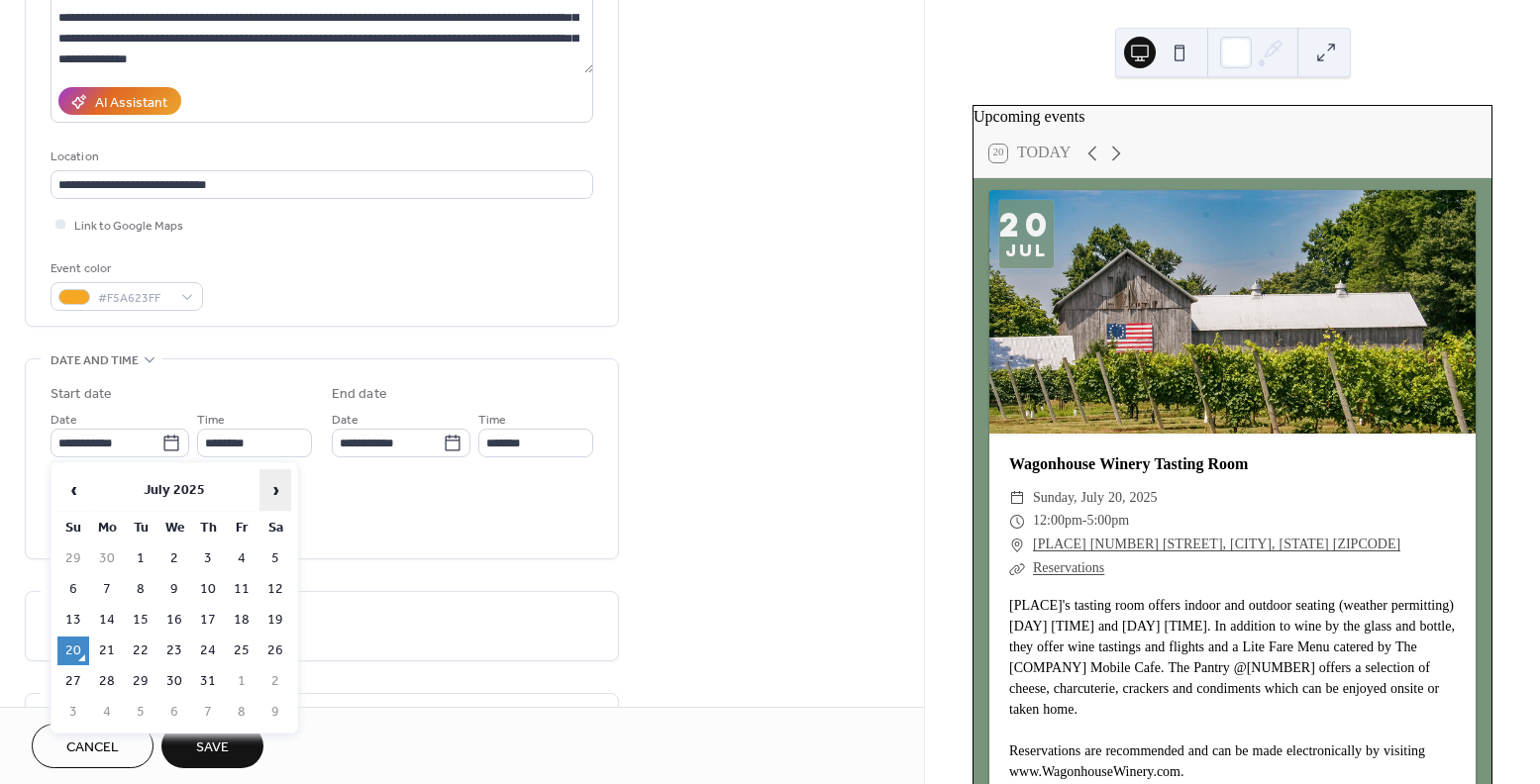 click on "›" at bounding box center (275, 490) 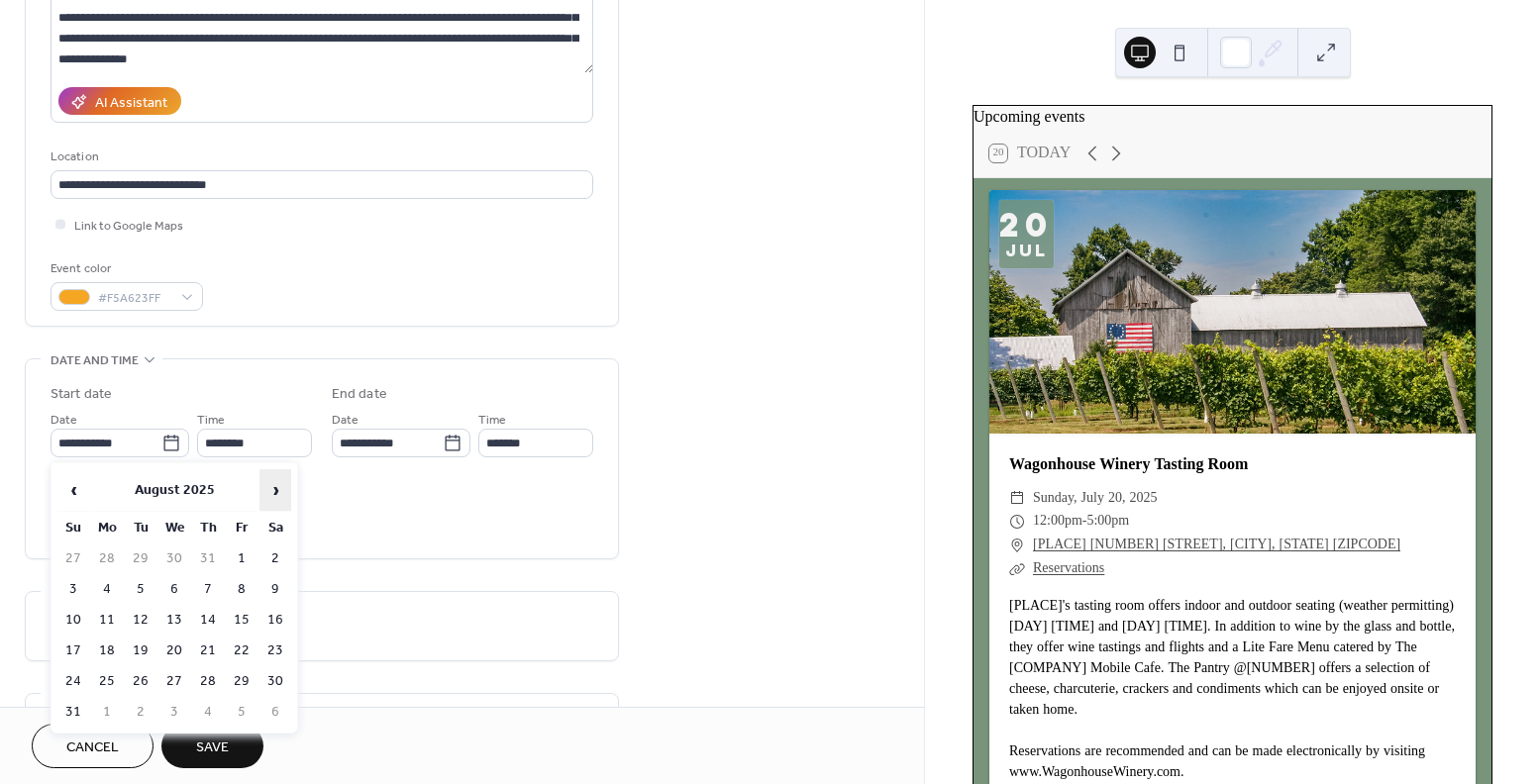 click on "›" at bounding box center [275, 490] 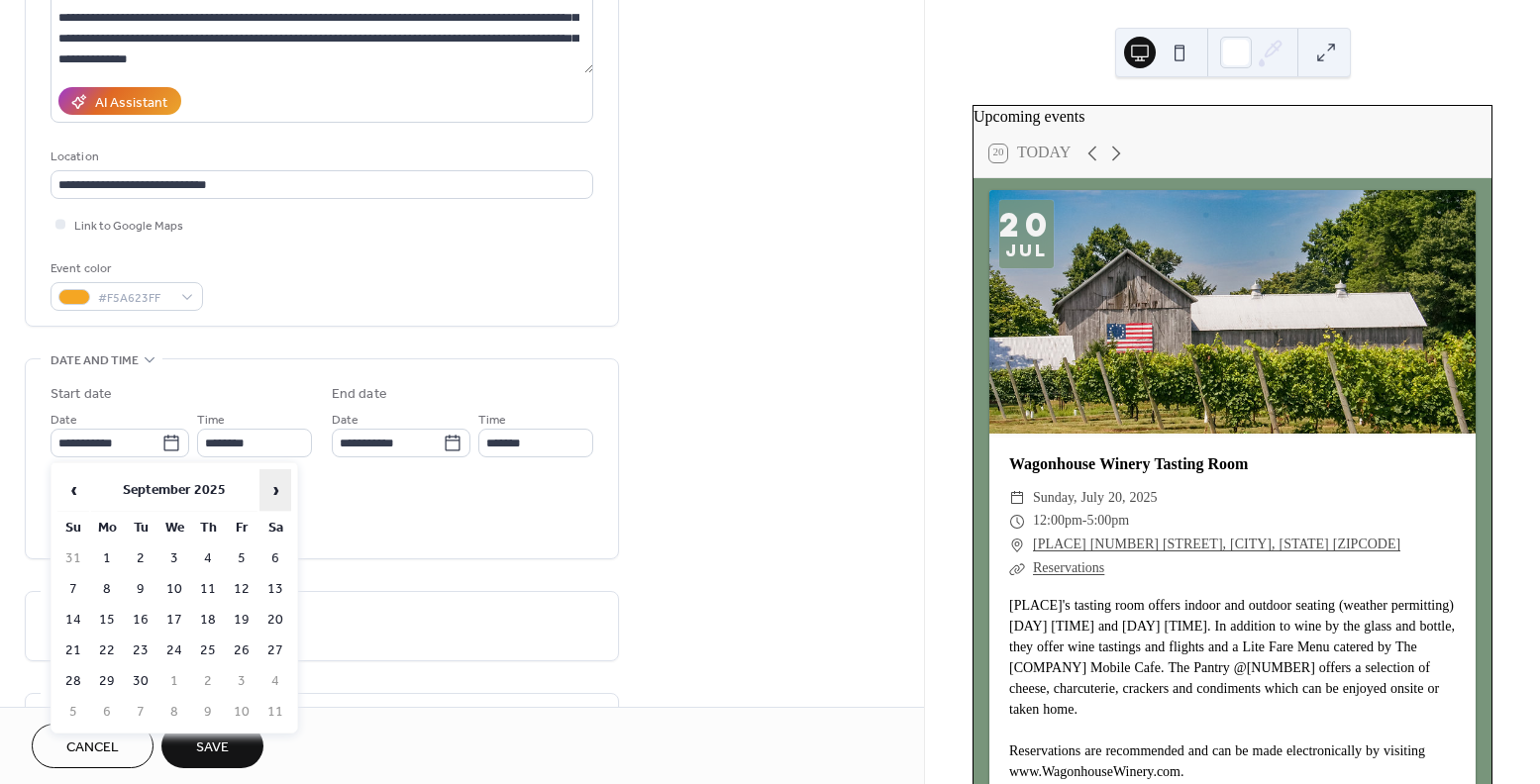 click on "›" at bounding box center [275, 490] 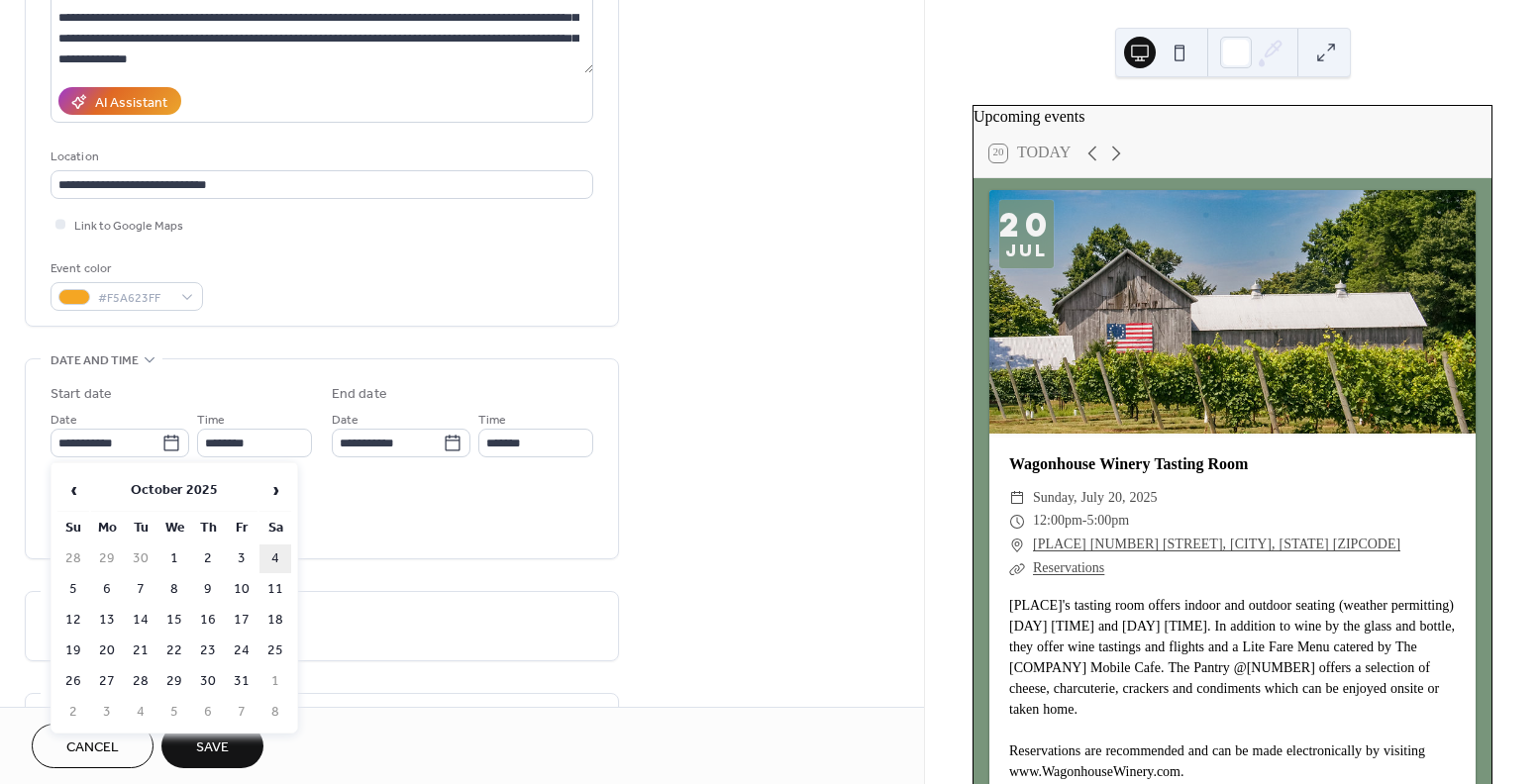 click on "4" at bounding box center [275, 558] 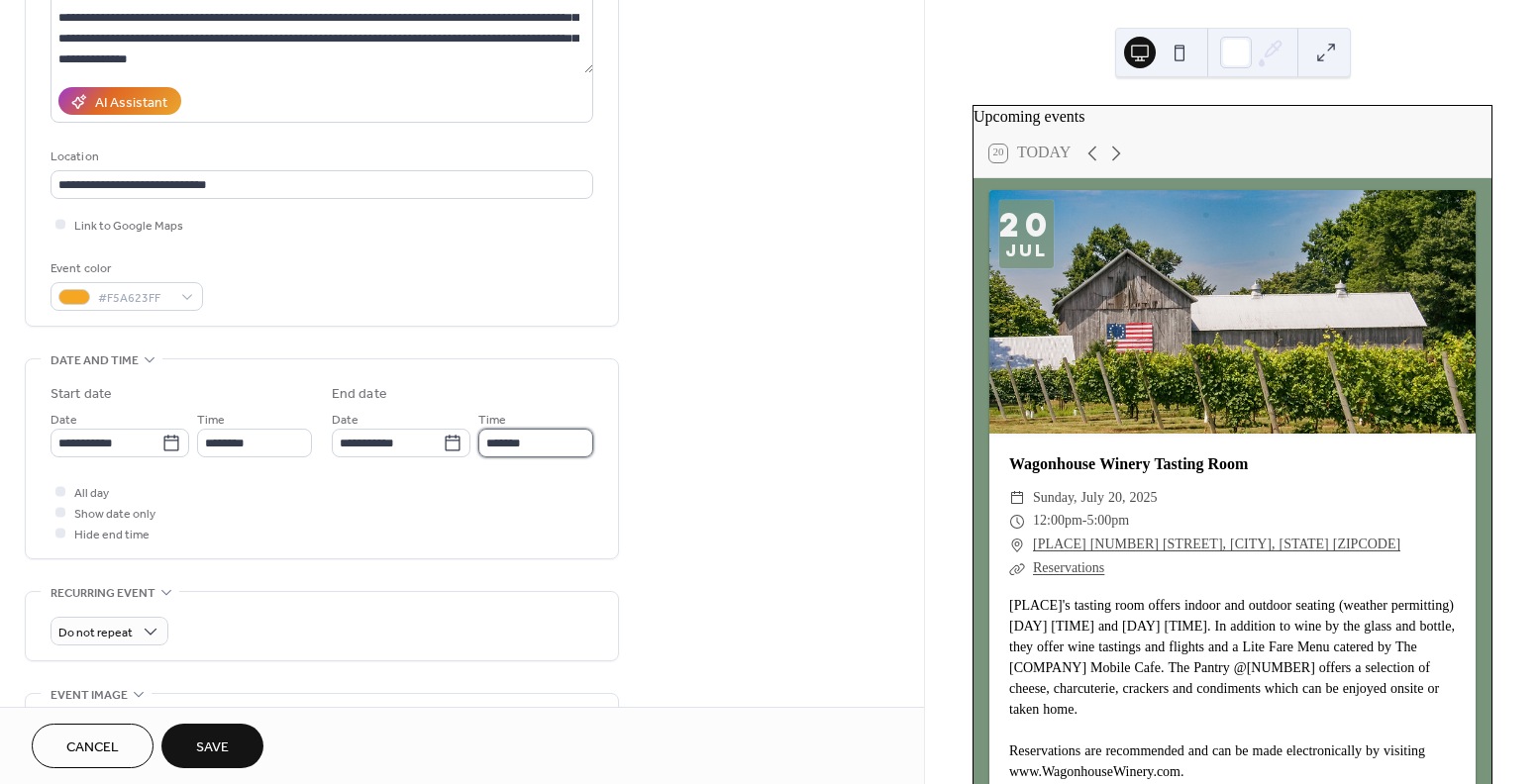 click on "*******" at bounding box center [536, 442] 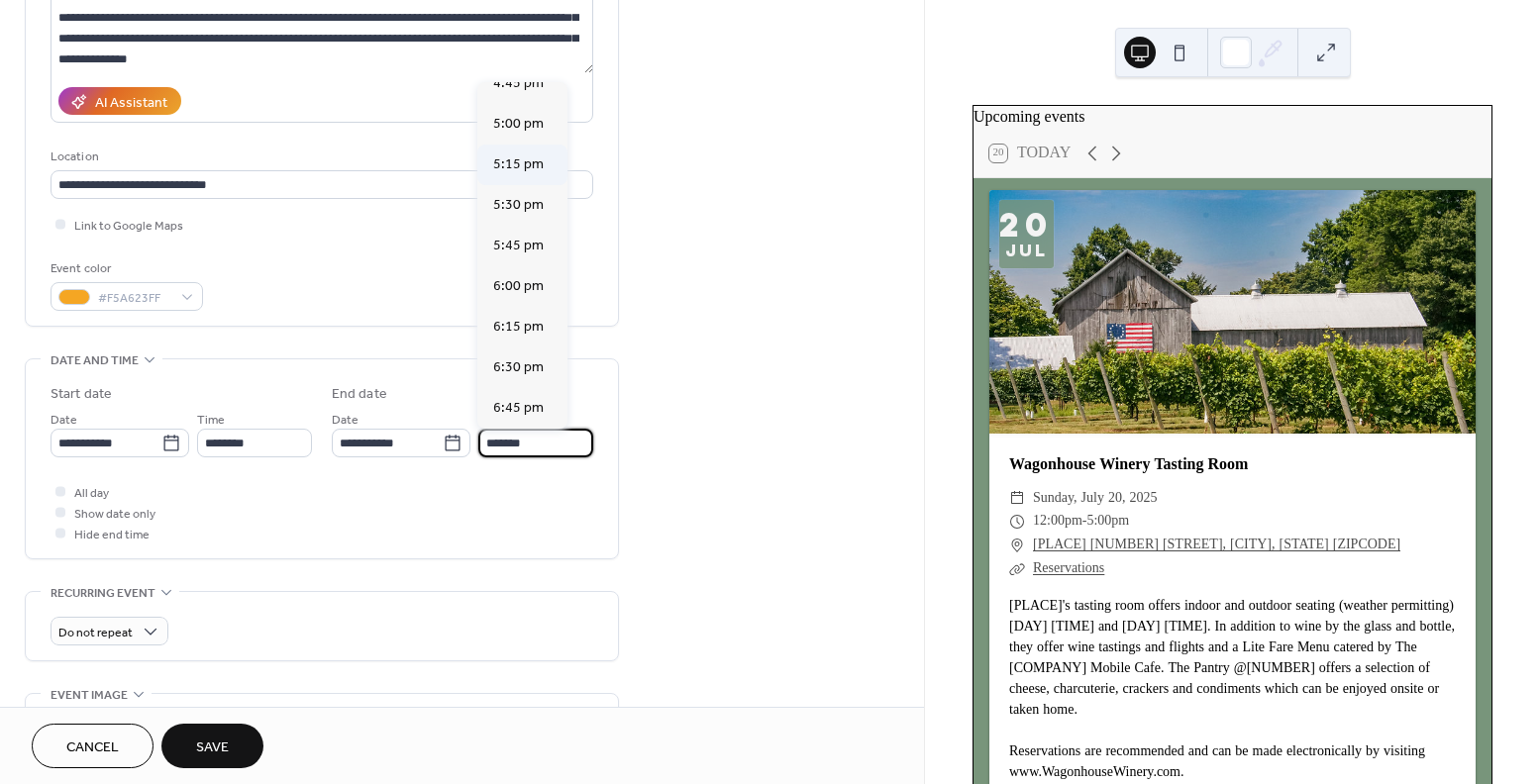 scroll, scrollTop: 722, scrollLeft: 0, axis: vertical 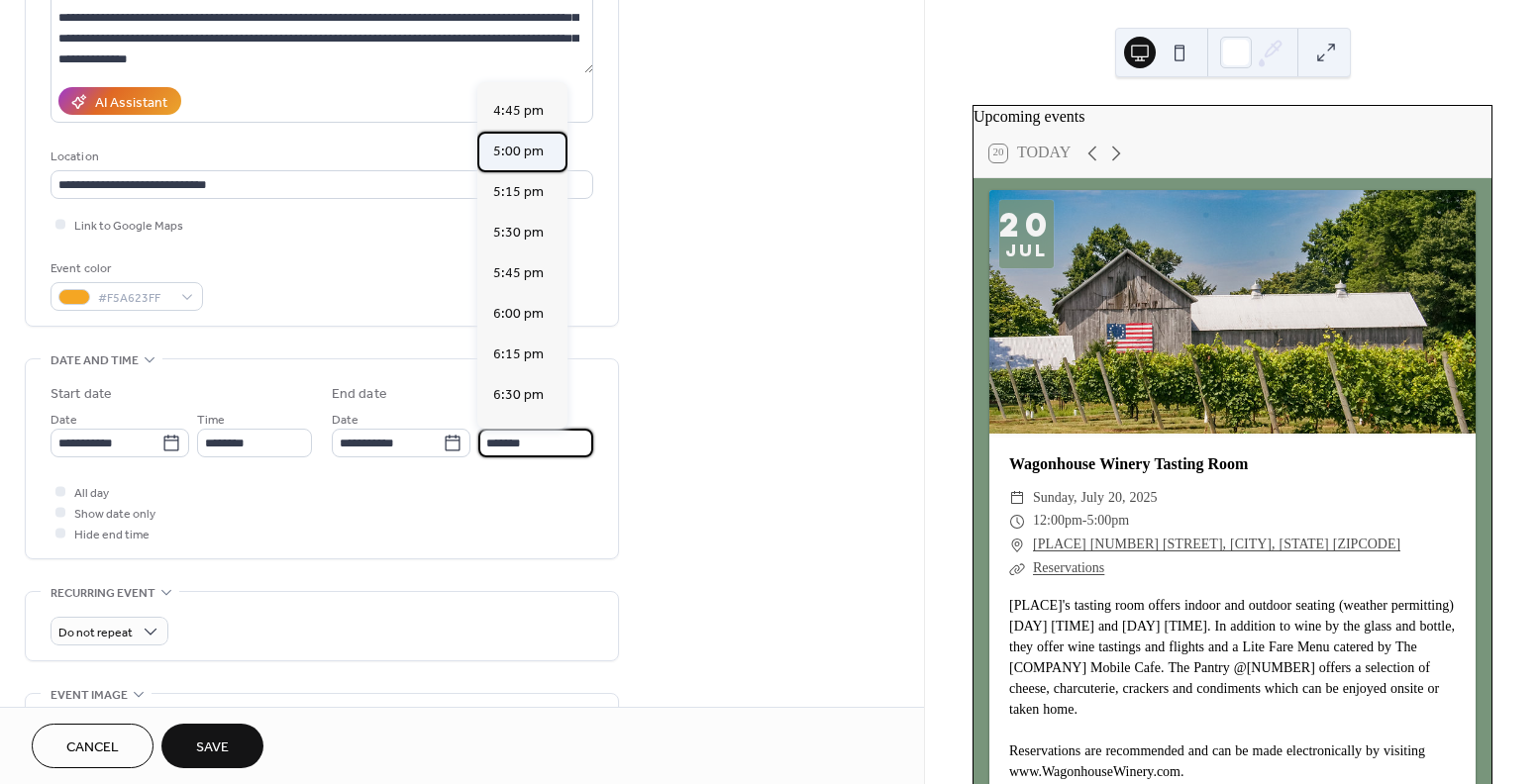 click on "5:00 pm" at bounding box center [518, 151] 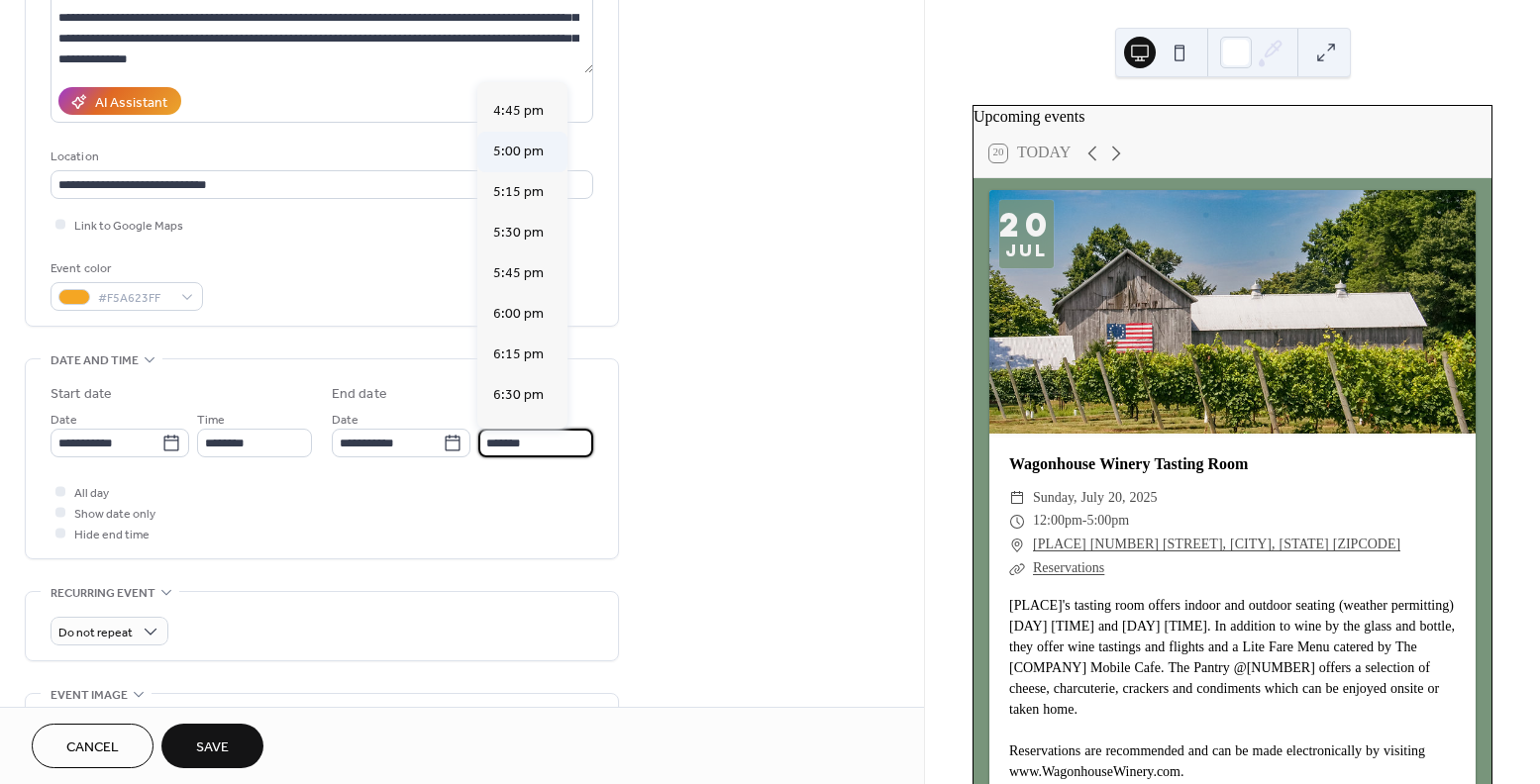 type on "*******" 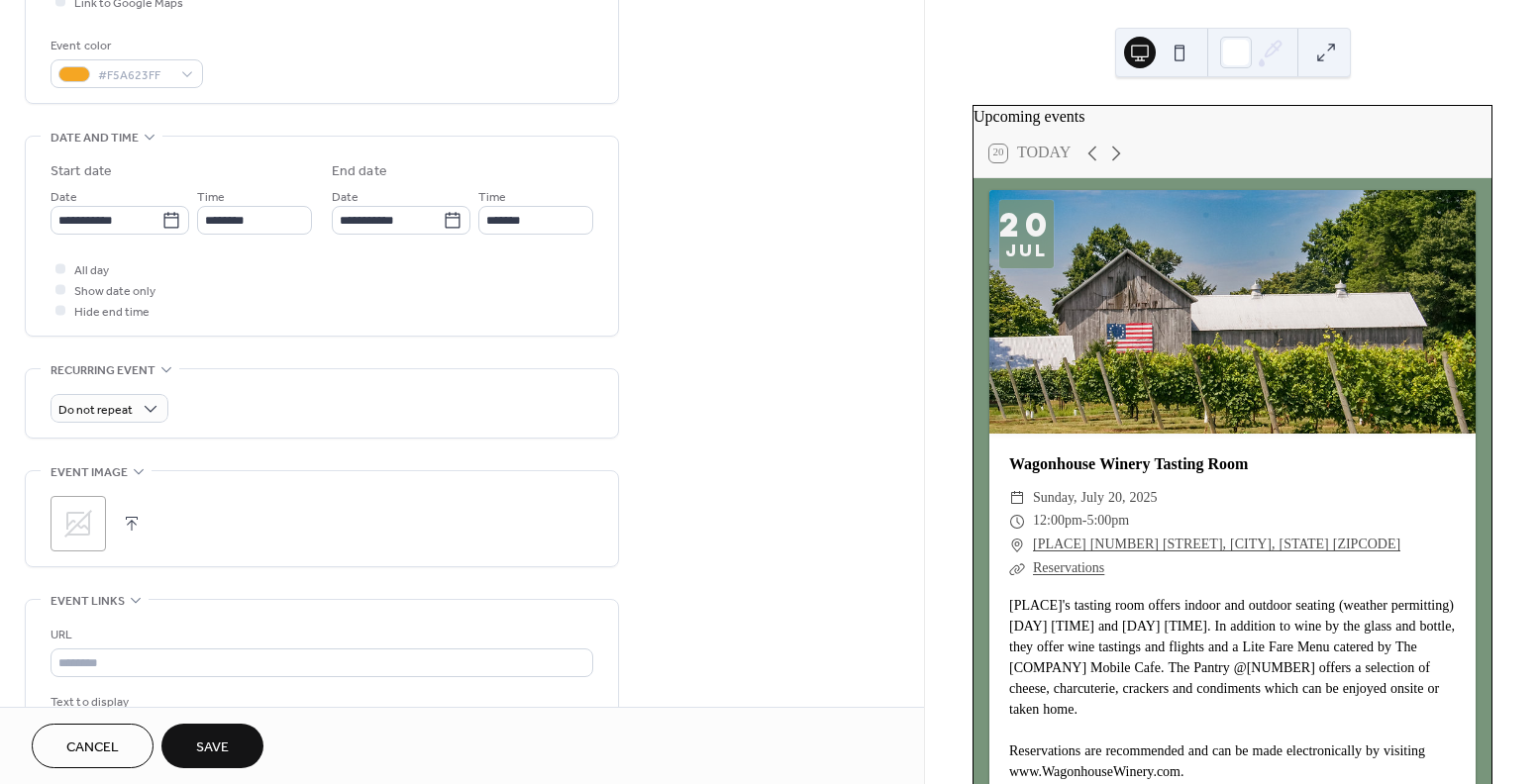 scroll, scrollTop: 513, scrollLeft: 0, axis: vertical 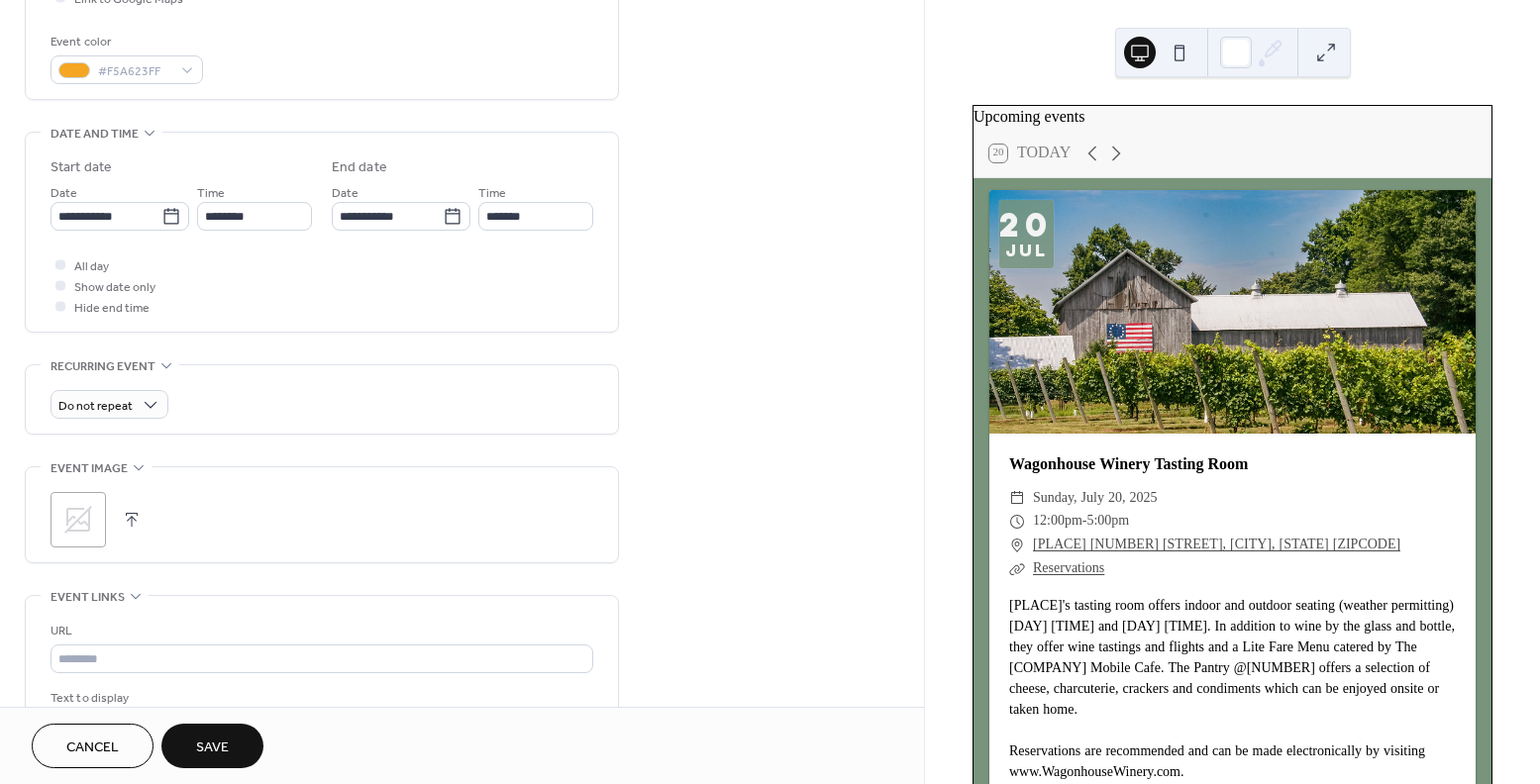 click 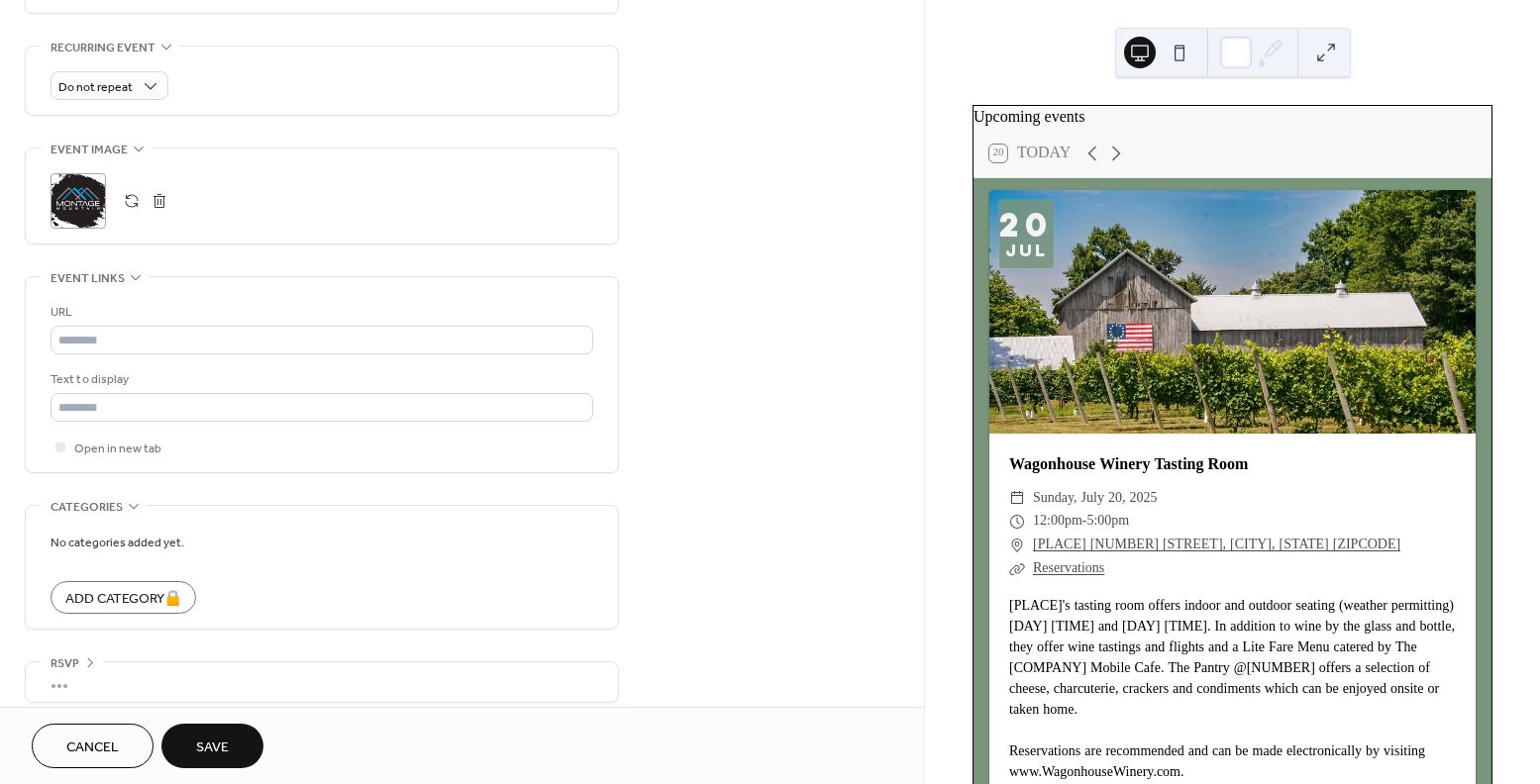 scroll, scrollTop: 847, scrollLeft: 0, axis: vertical 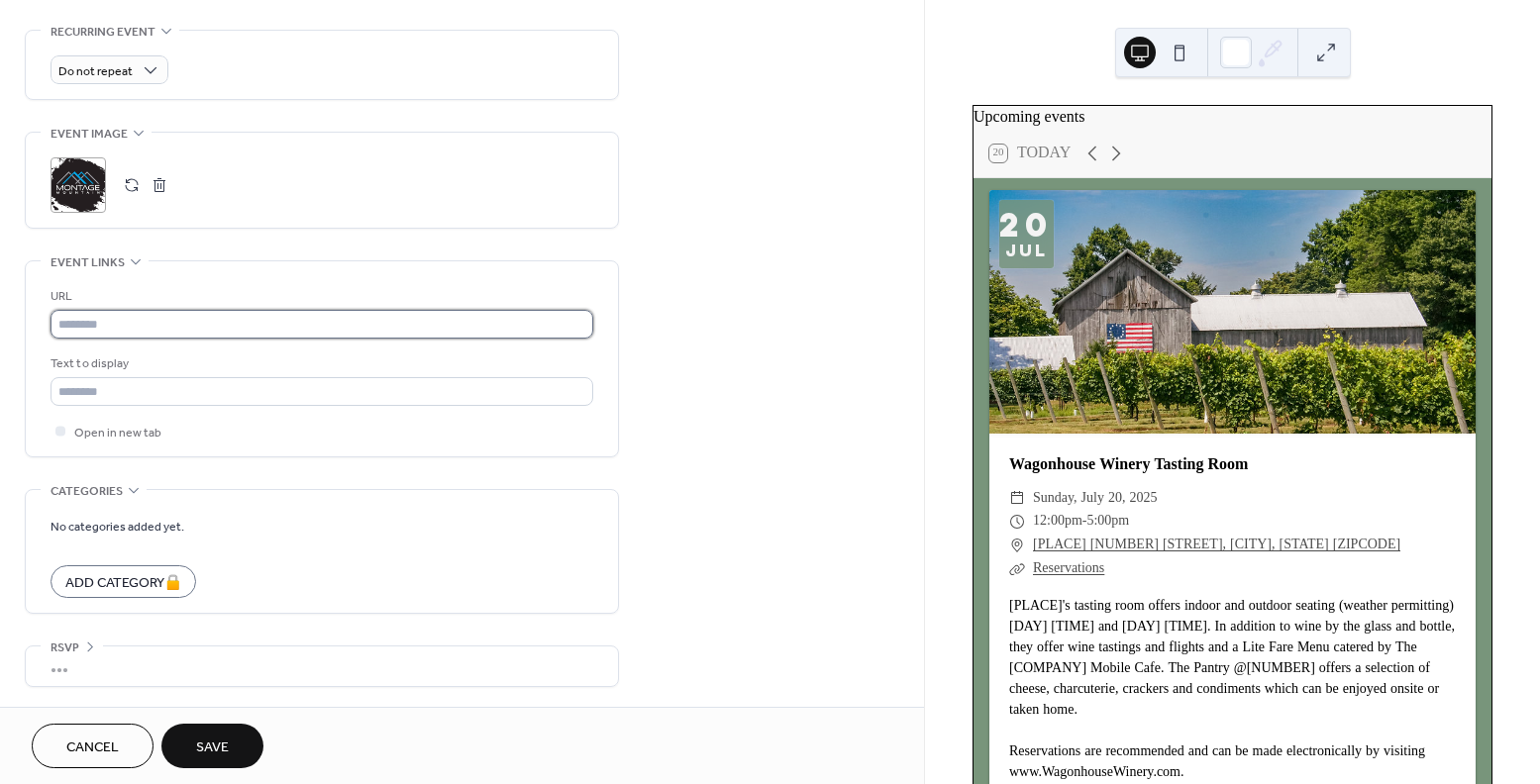 click at bounding box center (322, 324) 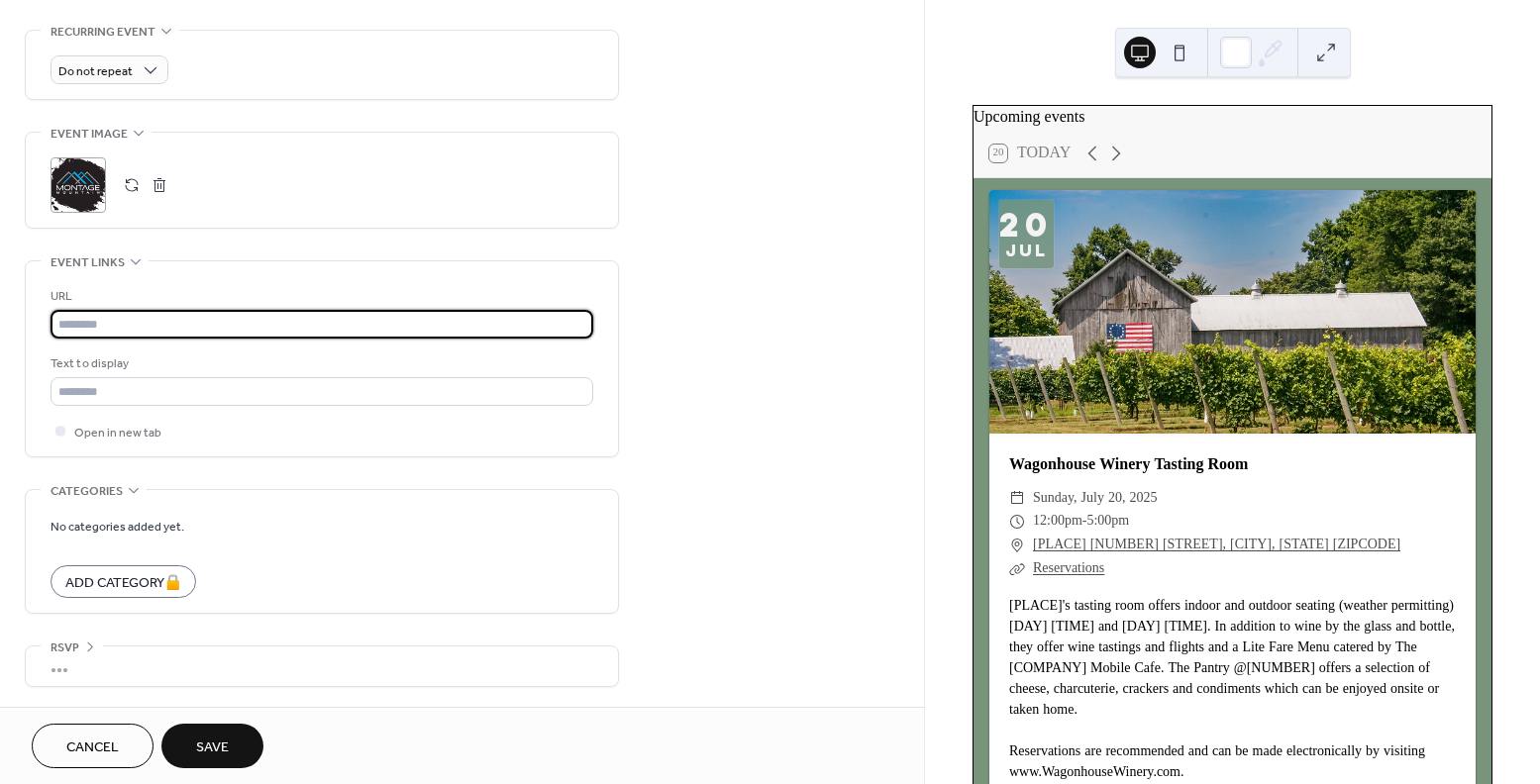 paste on "**********" 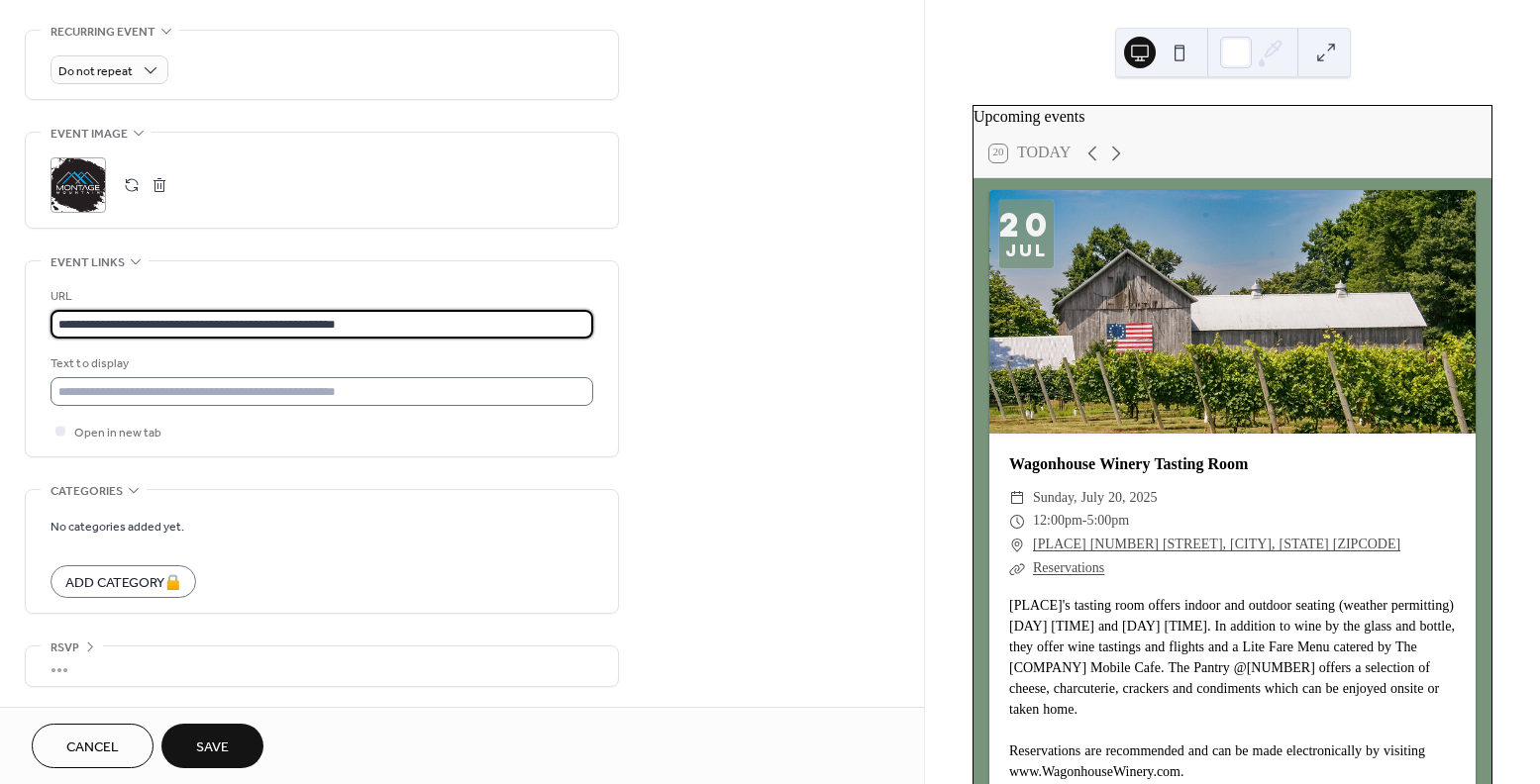 type on "**********" 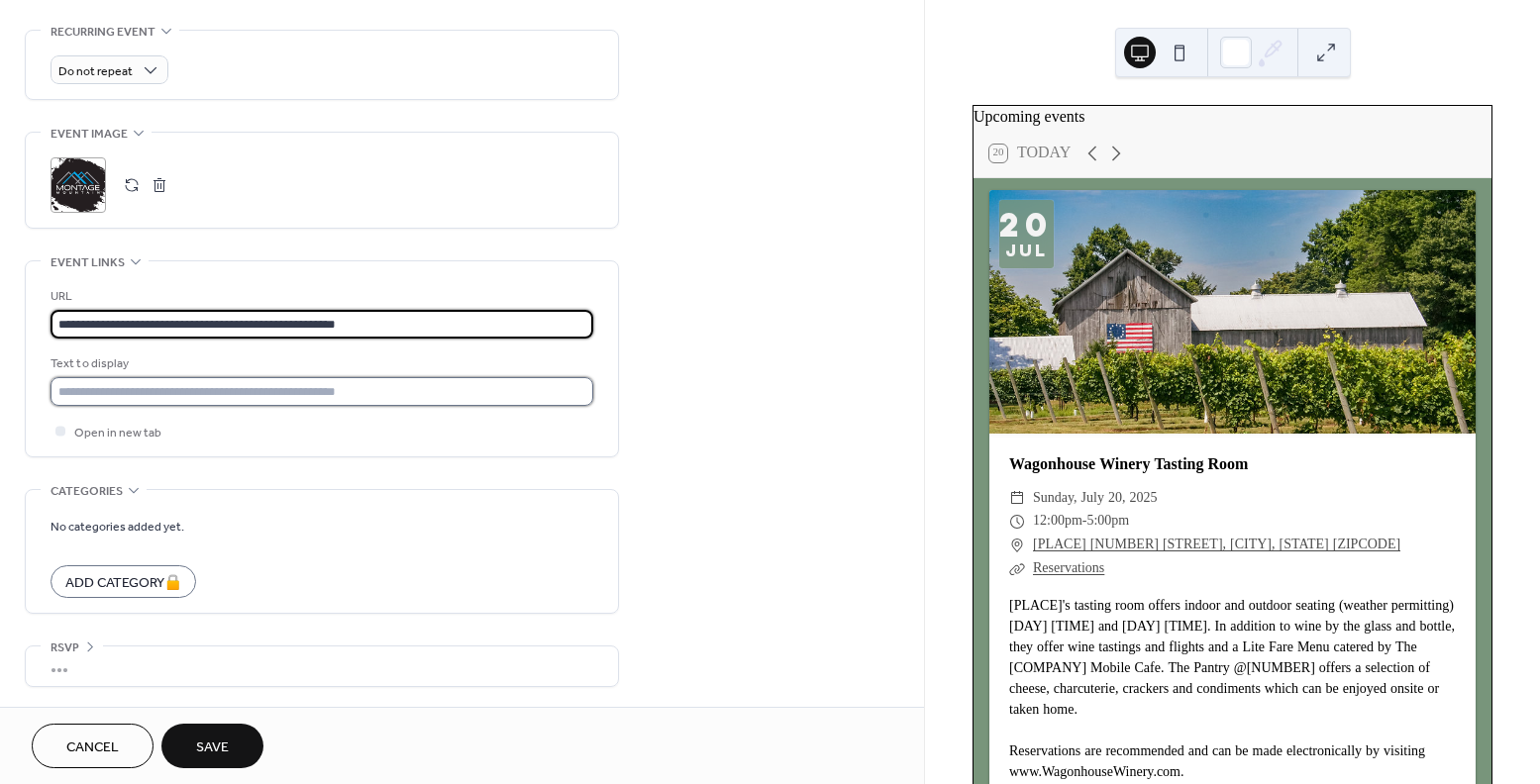 click at bounding box center (322, 391) 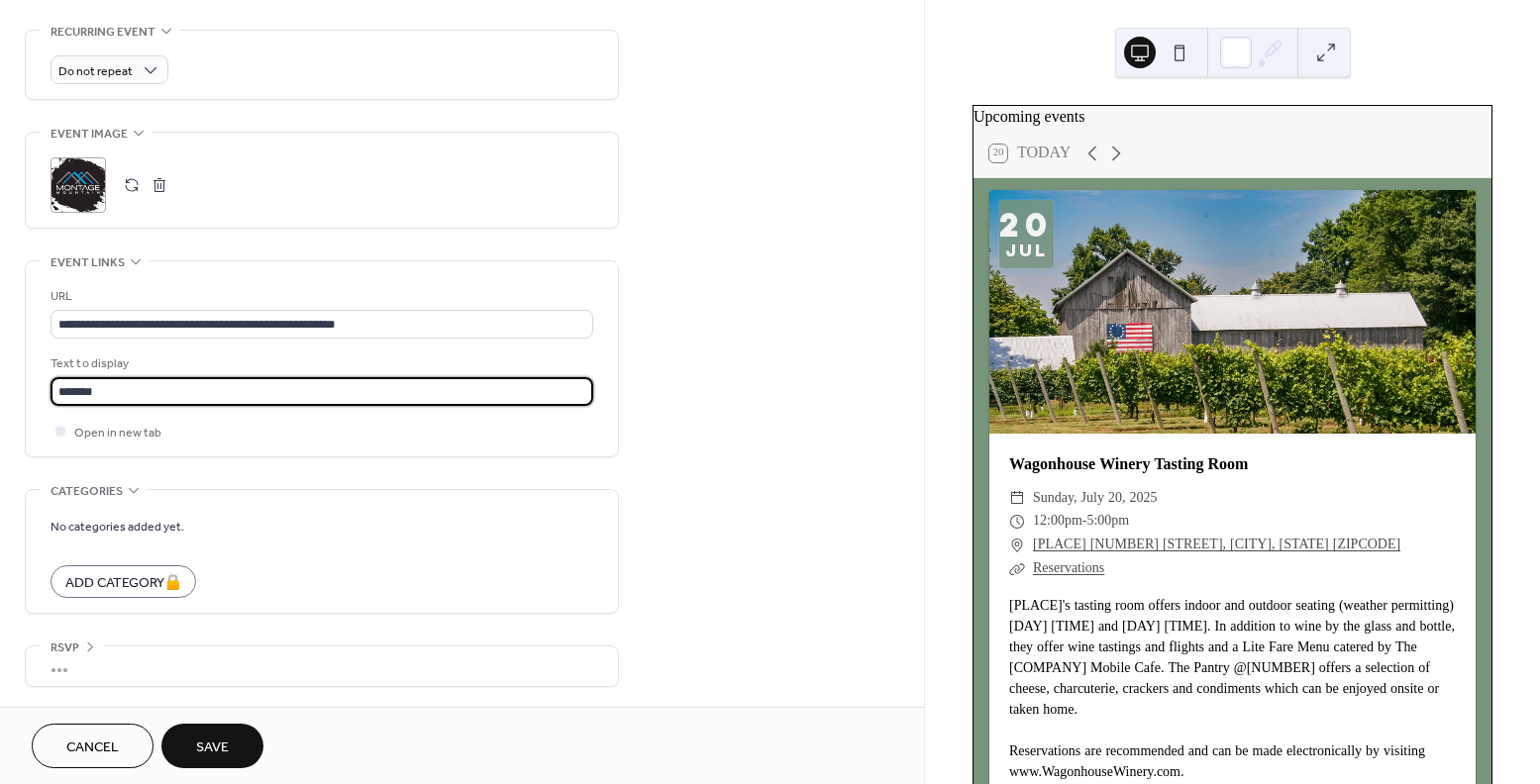 type on "**********" 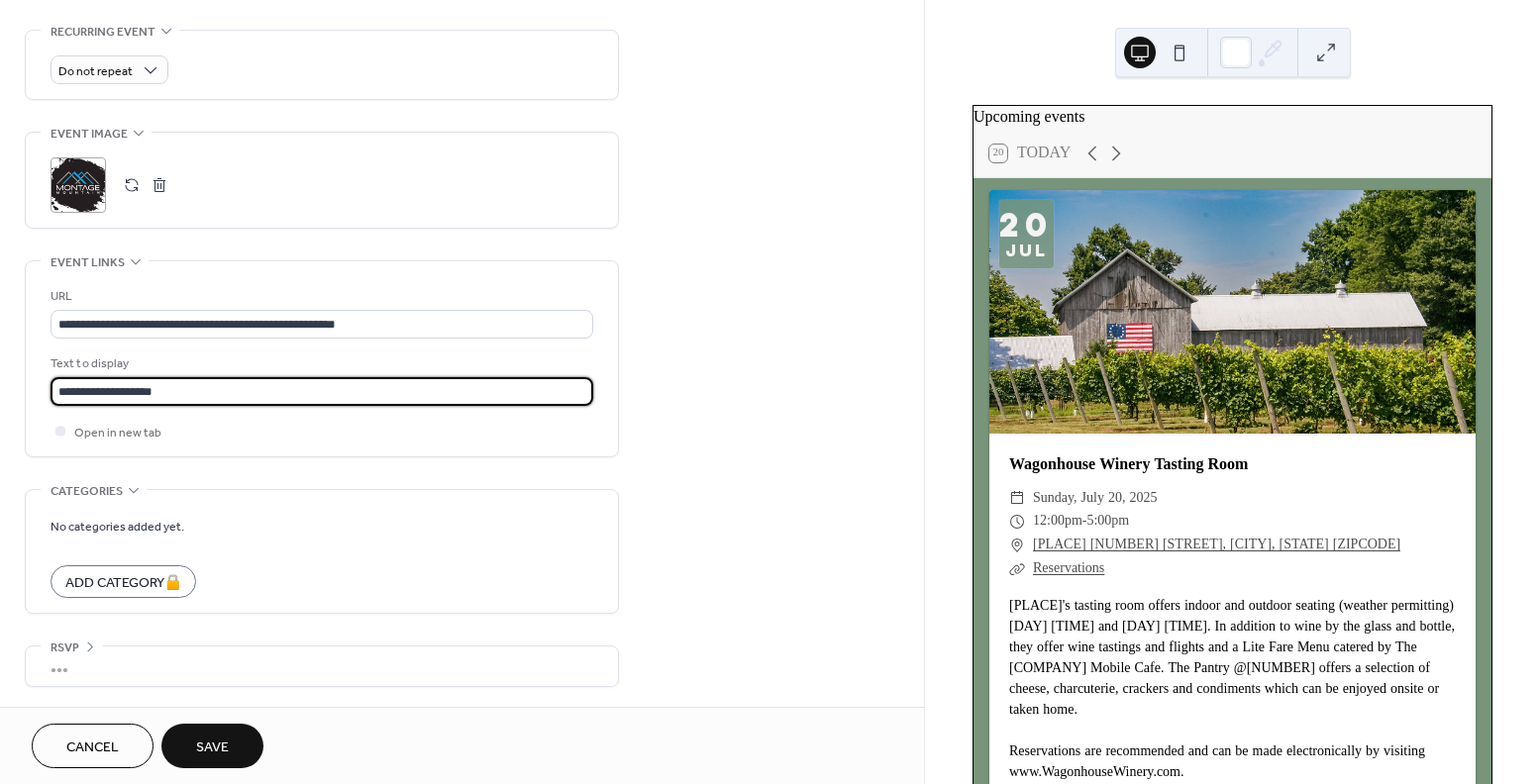 click on "•••" at bounding box center [322, 666] 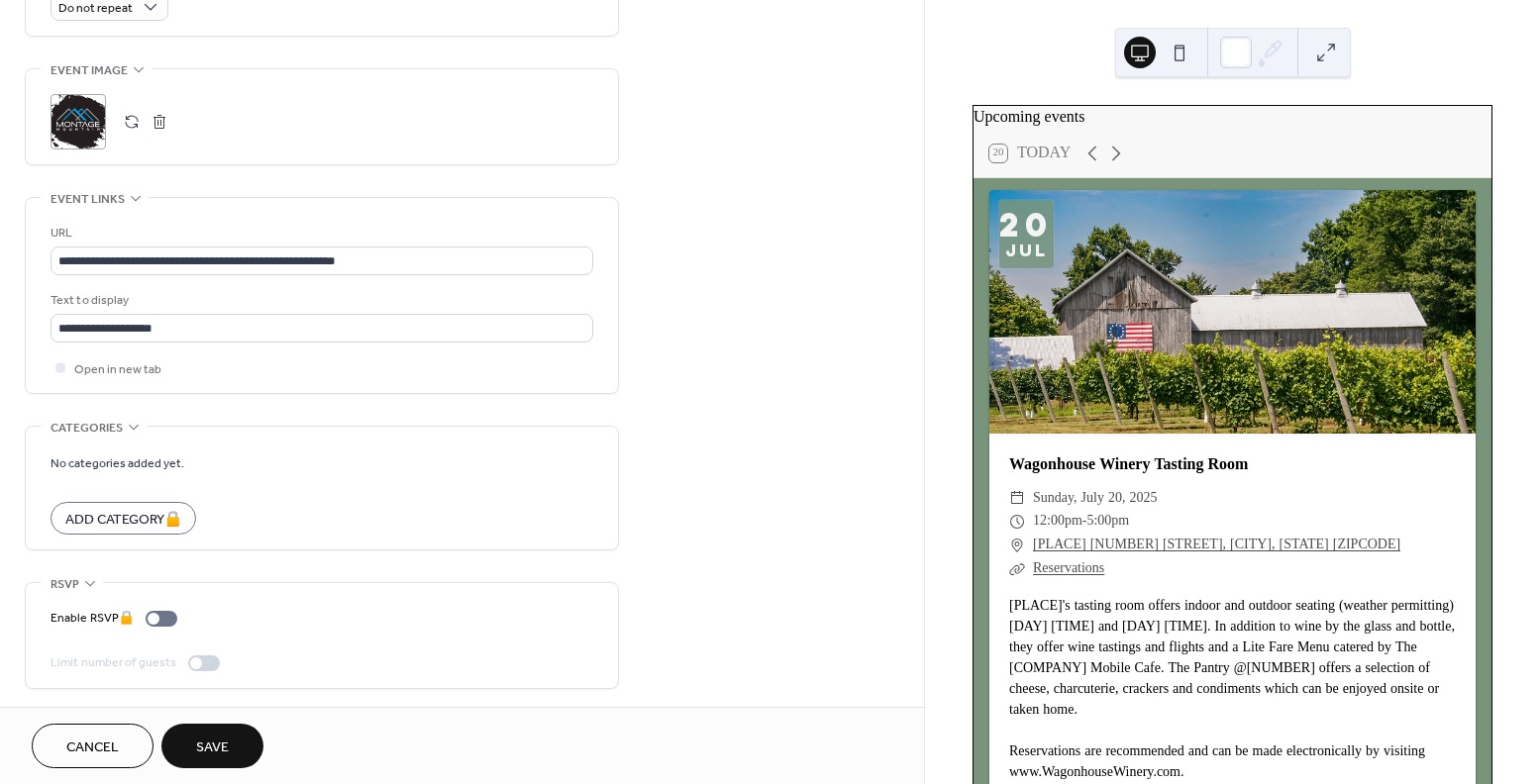 scroll, scrollTop: 913, scrollLeft: 0, axis: vertical 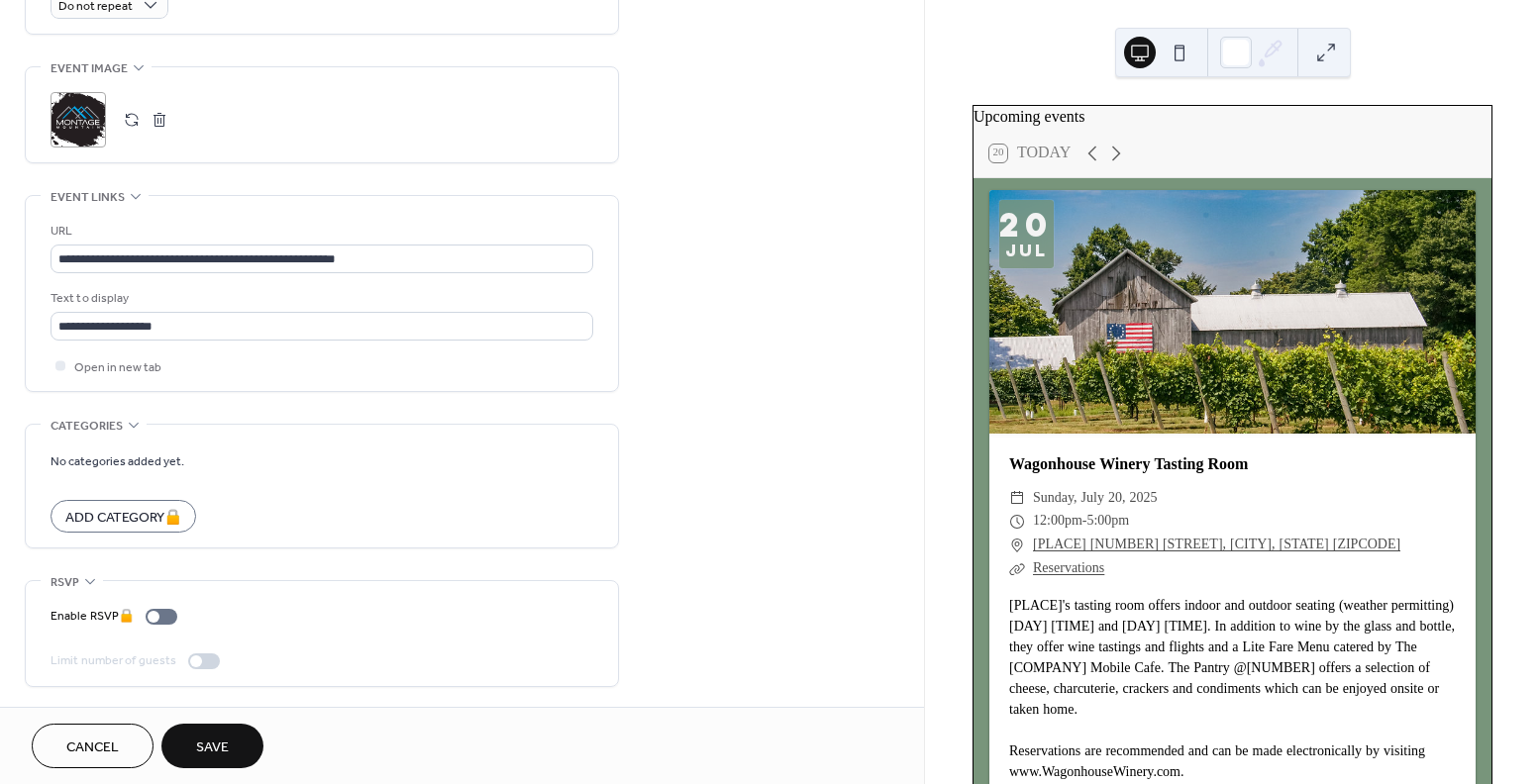 click on "Save" at bounding box center [212, 747] 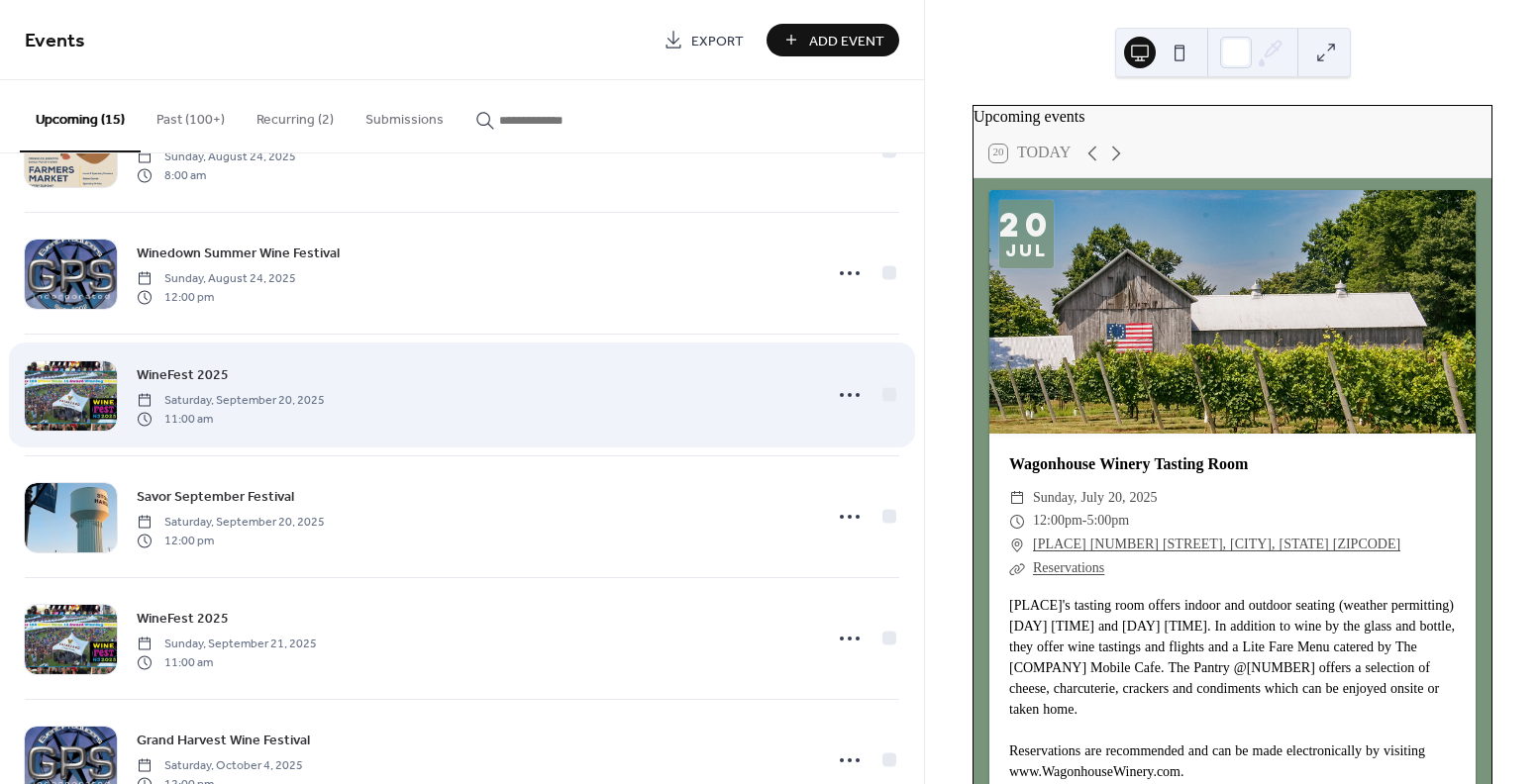 scroll, scrollTop: 0, scrollLeft: 0, axis: both 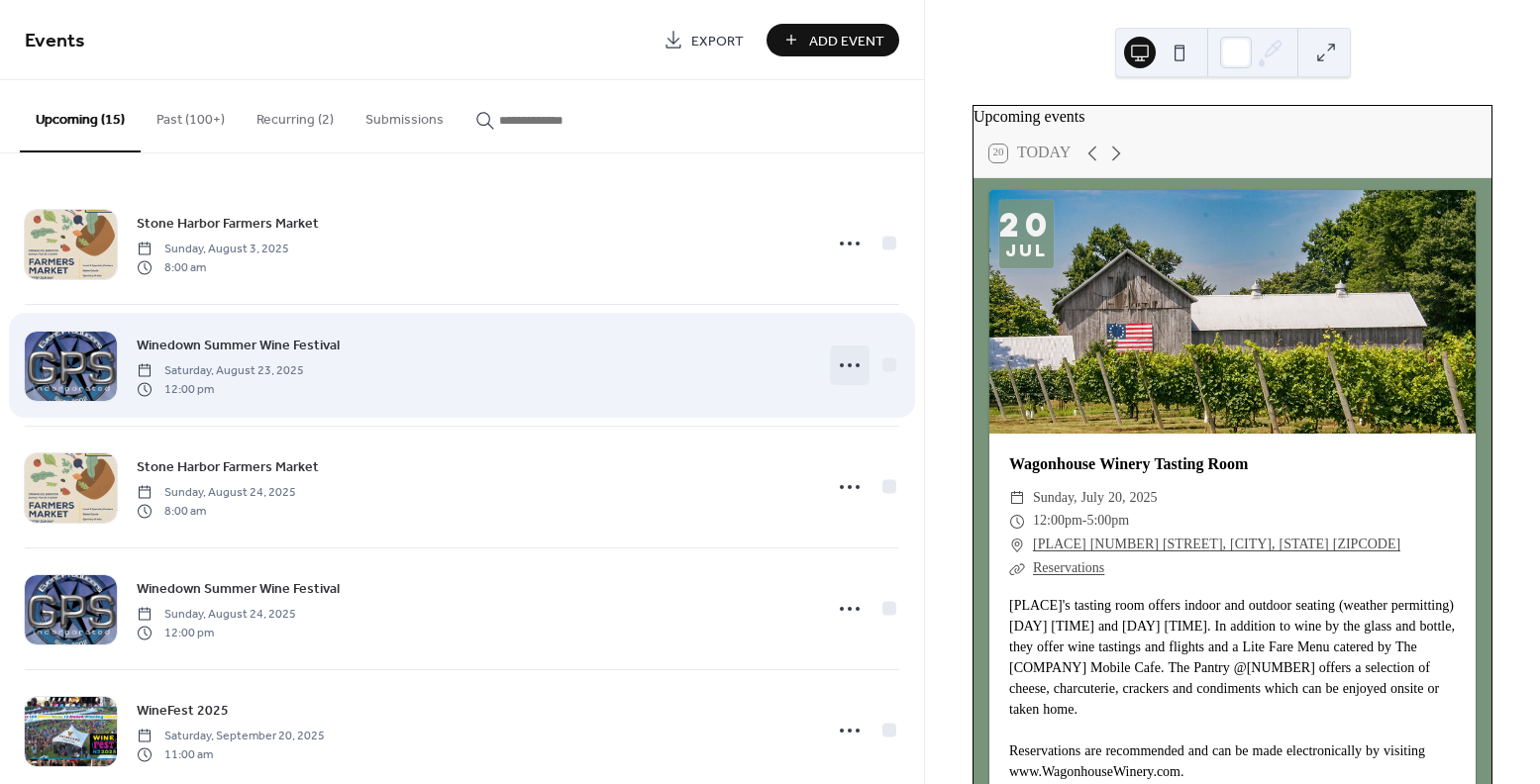click 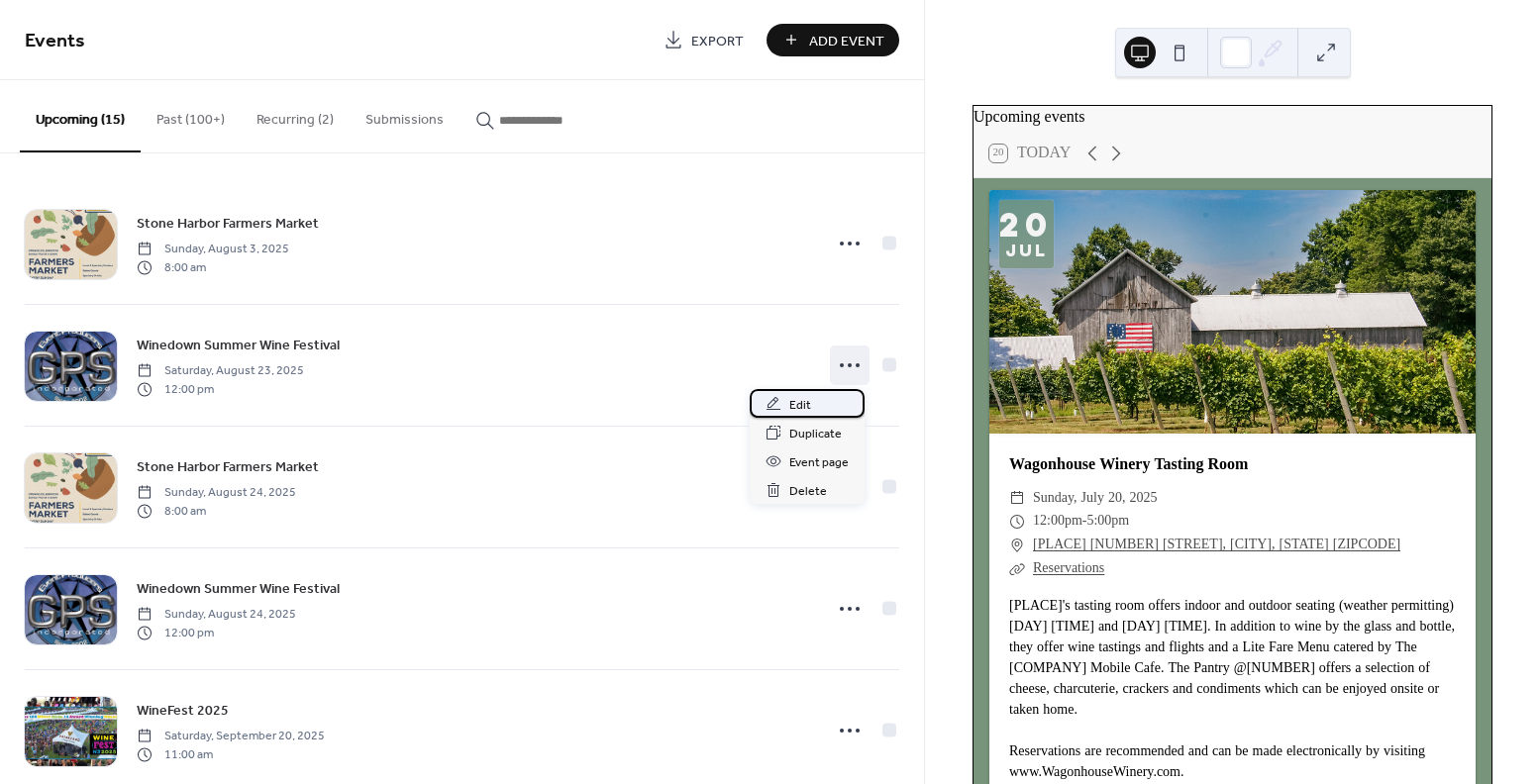 click on "Edit" at bounding box center (807, 403) 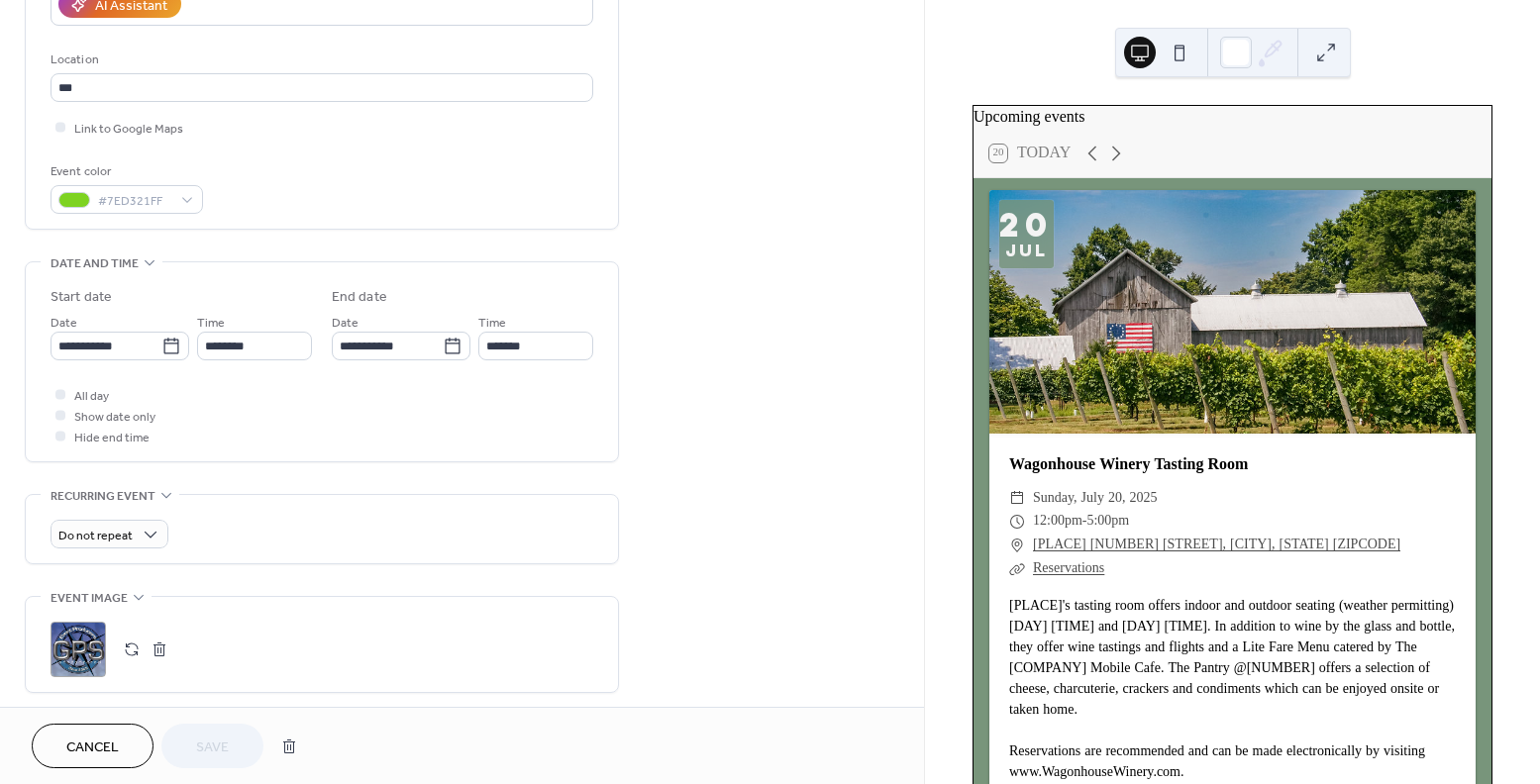 scroll, scrollTop: 486, scrollLeft: 0, axis: vertical 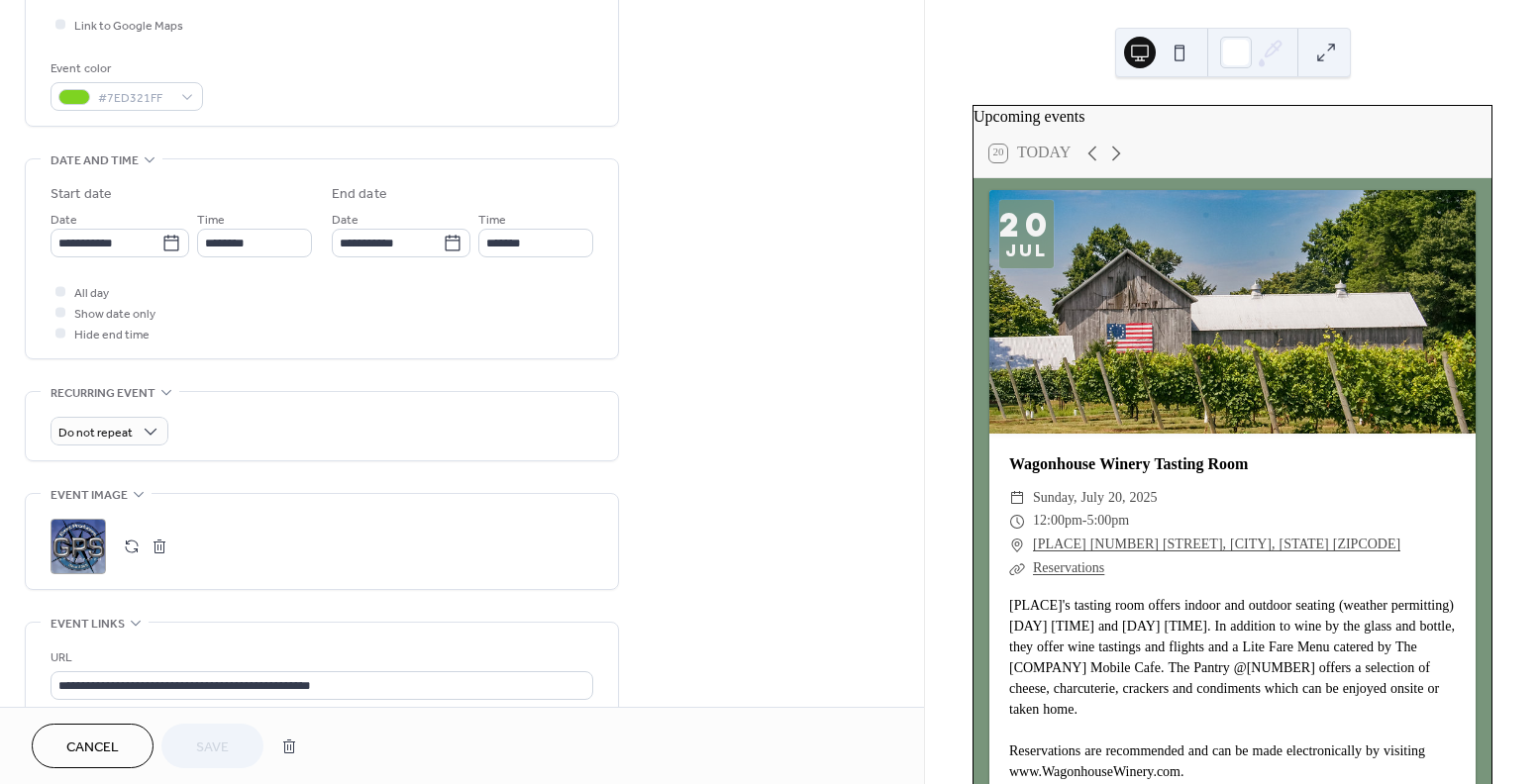click at bounding box center [159, 546] 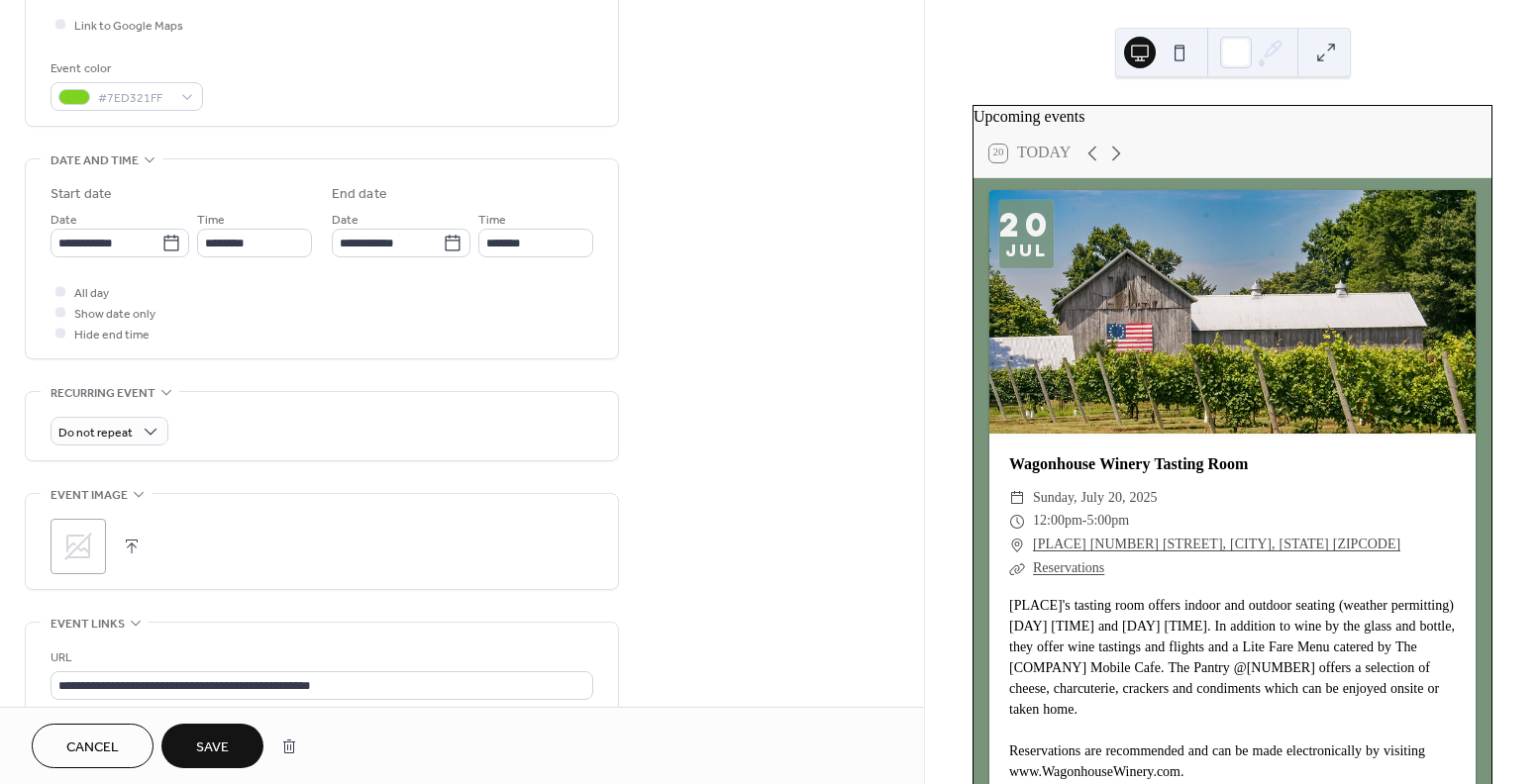 click on ";" at bounding box center (78, 546) 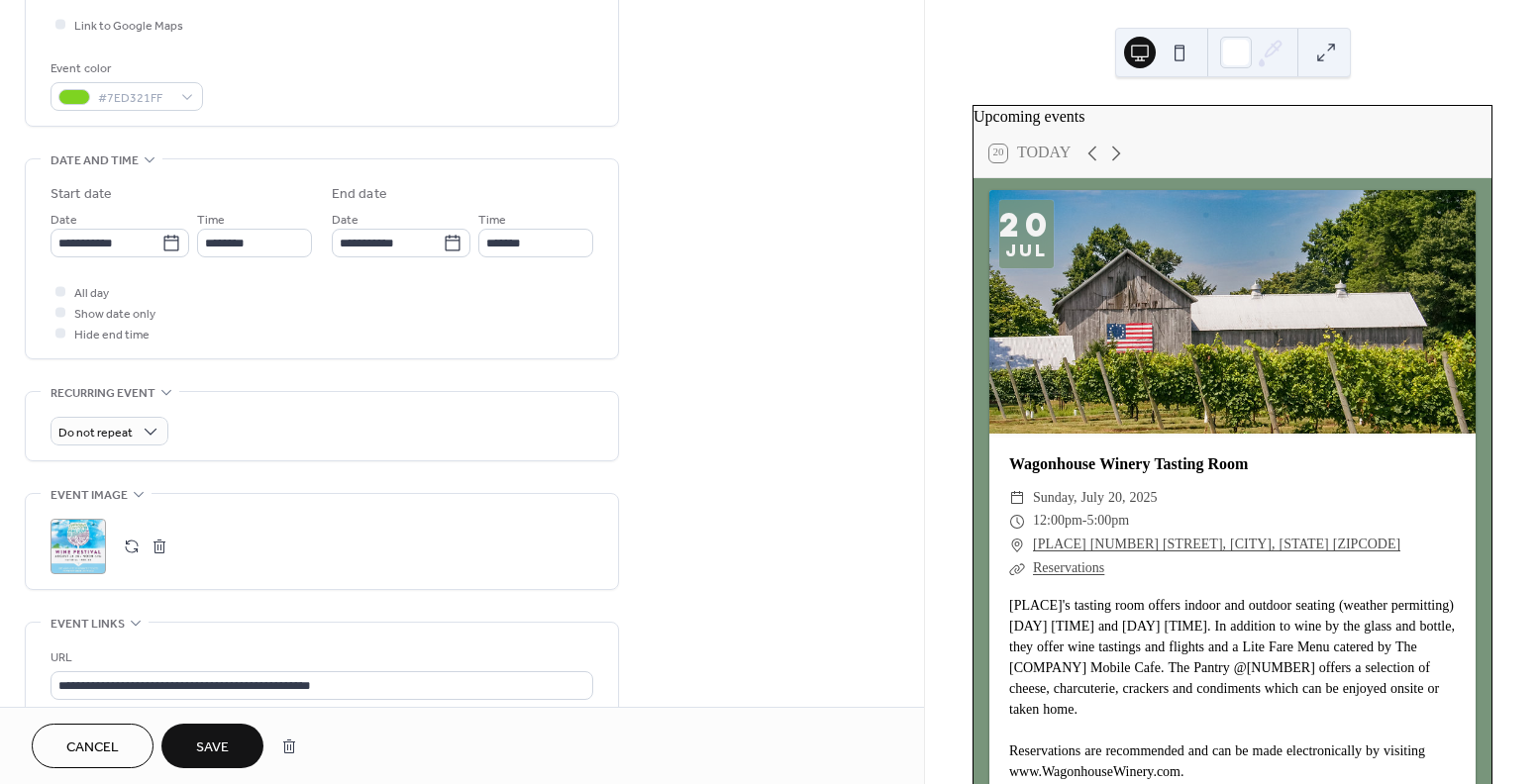click on "Save" at bounding box center [212, 747] 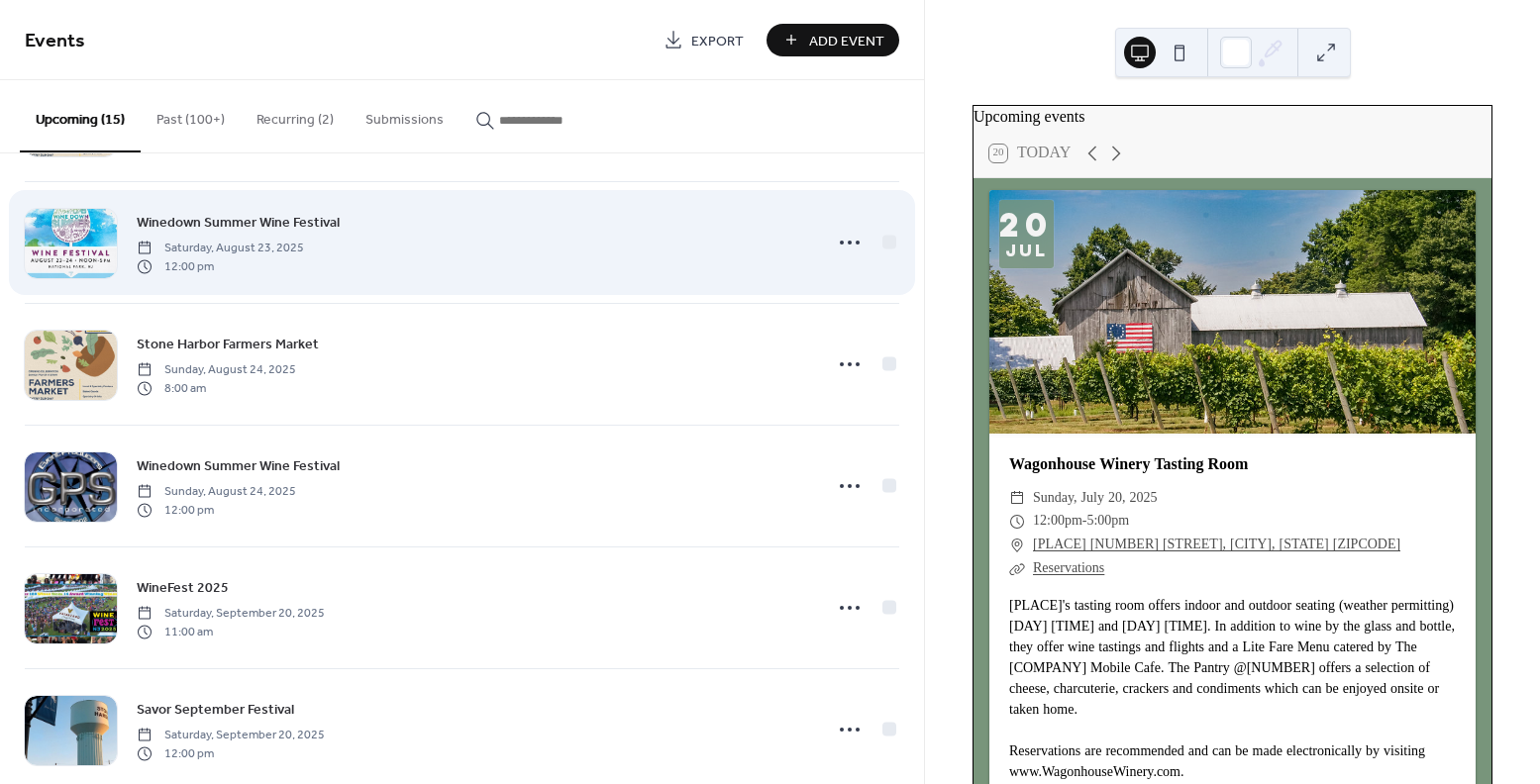 scroll, scrollTop: 127, scrollLeft: 0, axis: vertical 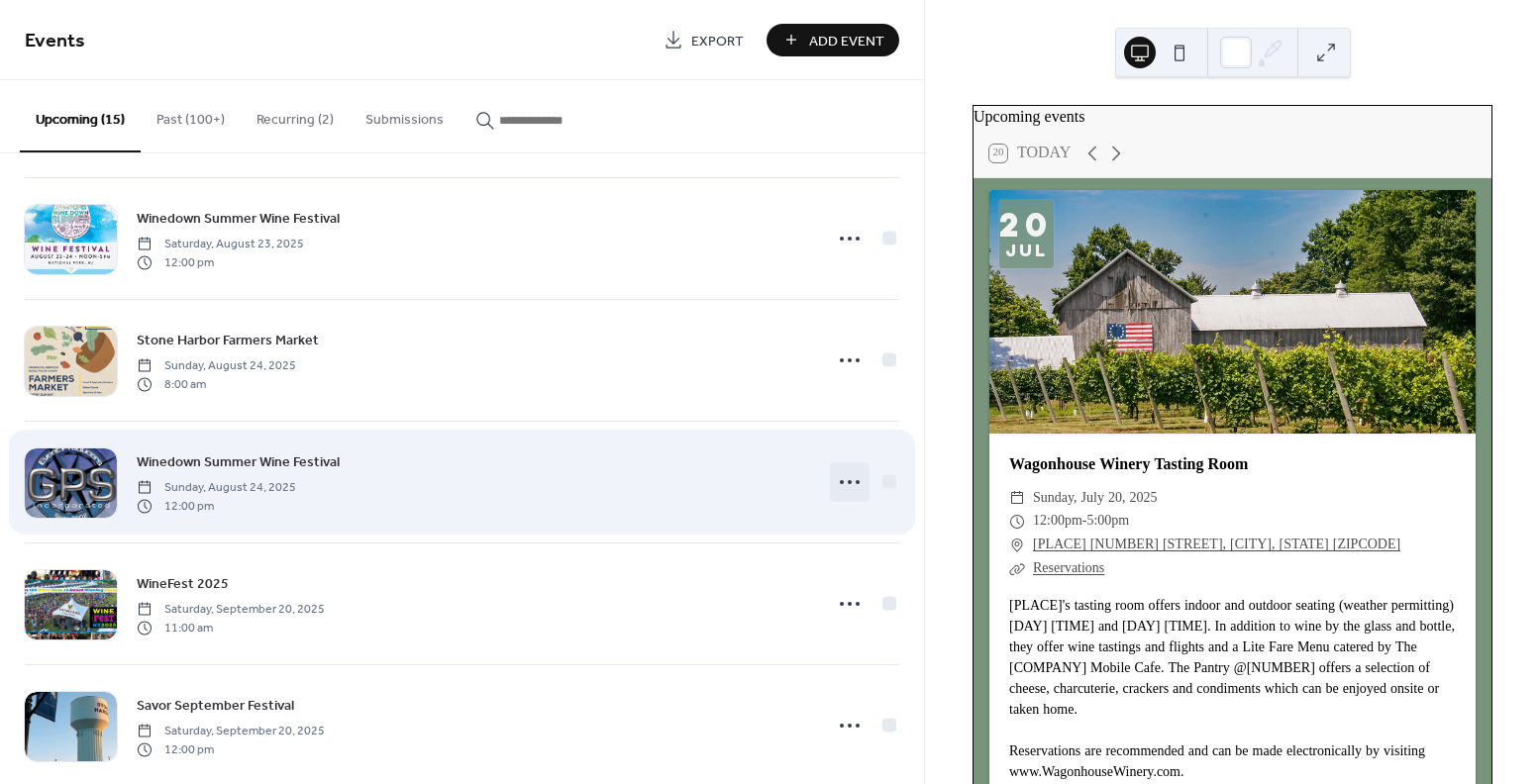 click 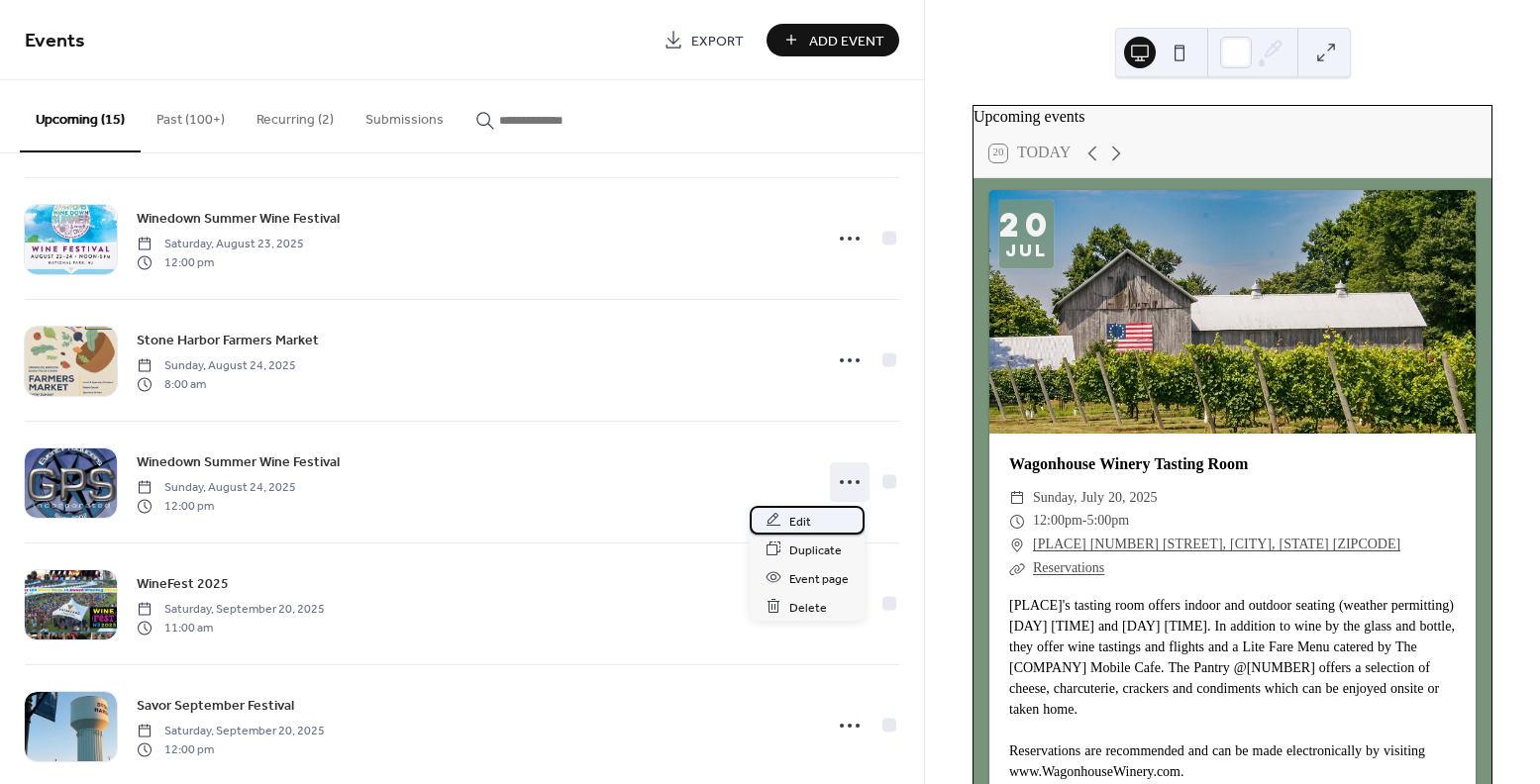 click on "Edit" at bounding box center (800, 521) 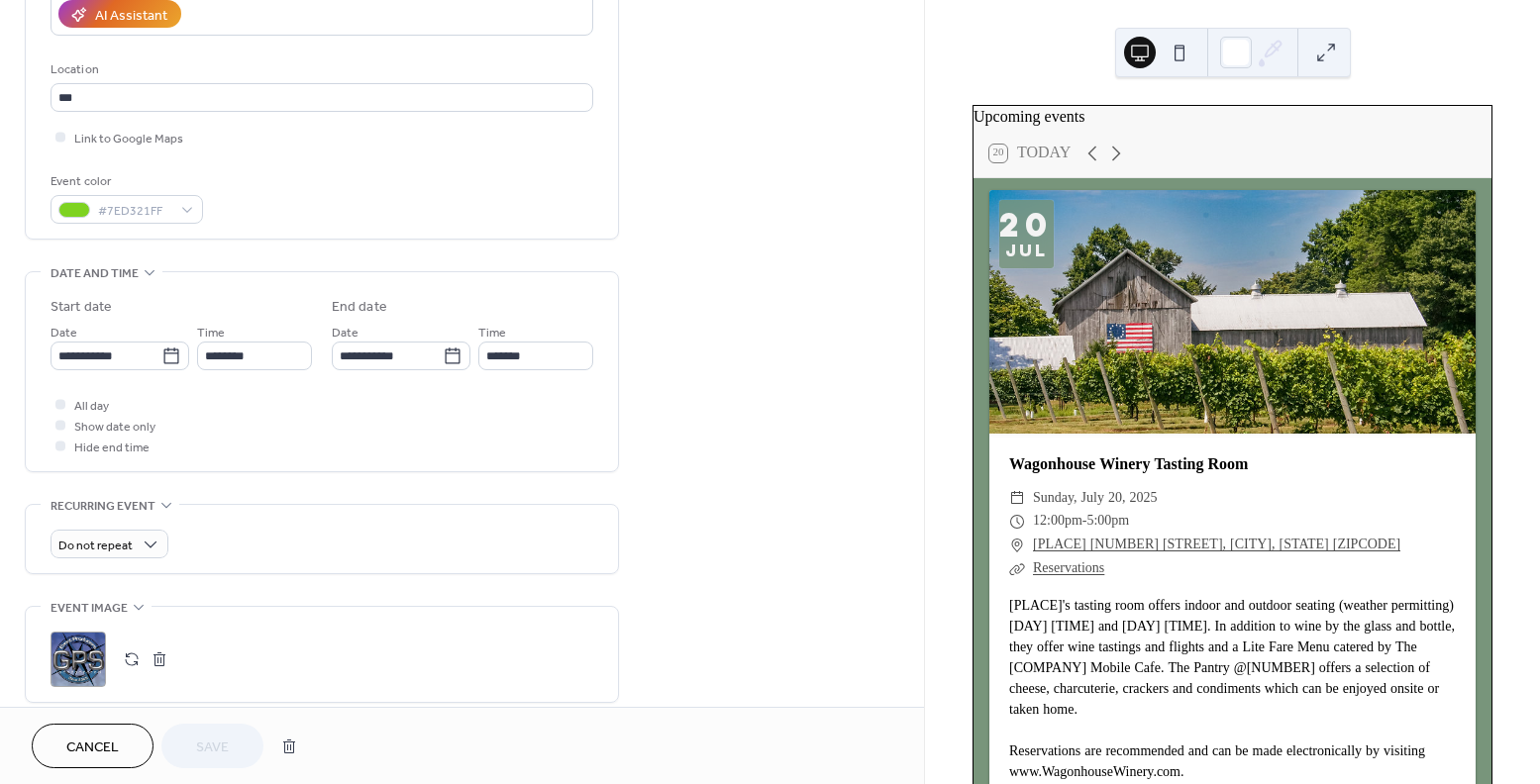 scroll, scrollTop: 543, scrollLeft: 0, axis: vertical 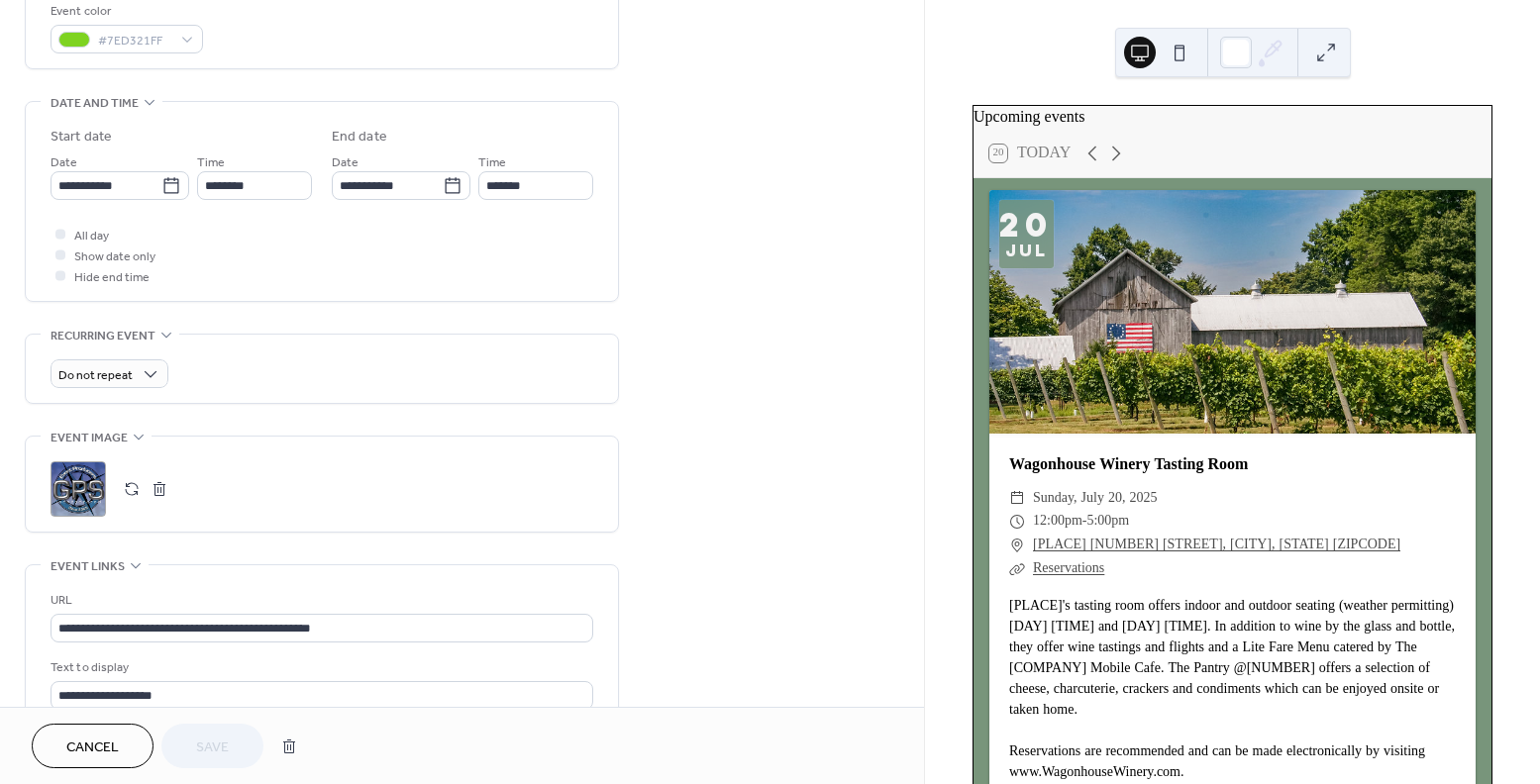 click on ";" at bounding box center [78, 489] 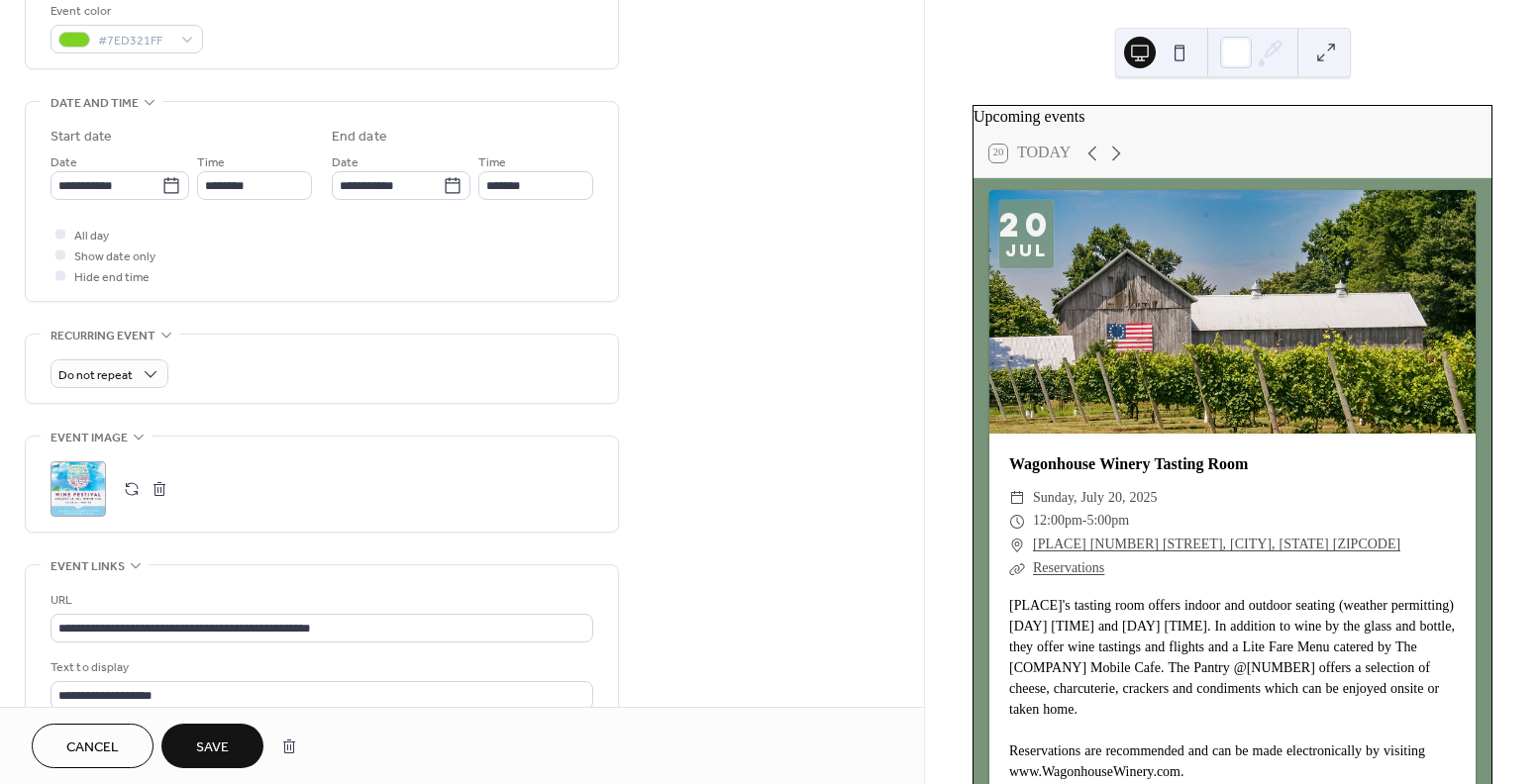 click on "Save" at bounding box center (212, 747) 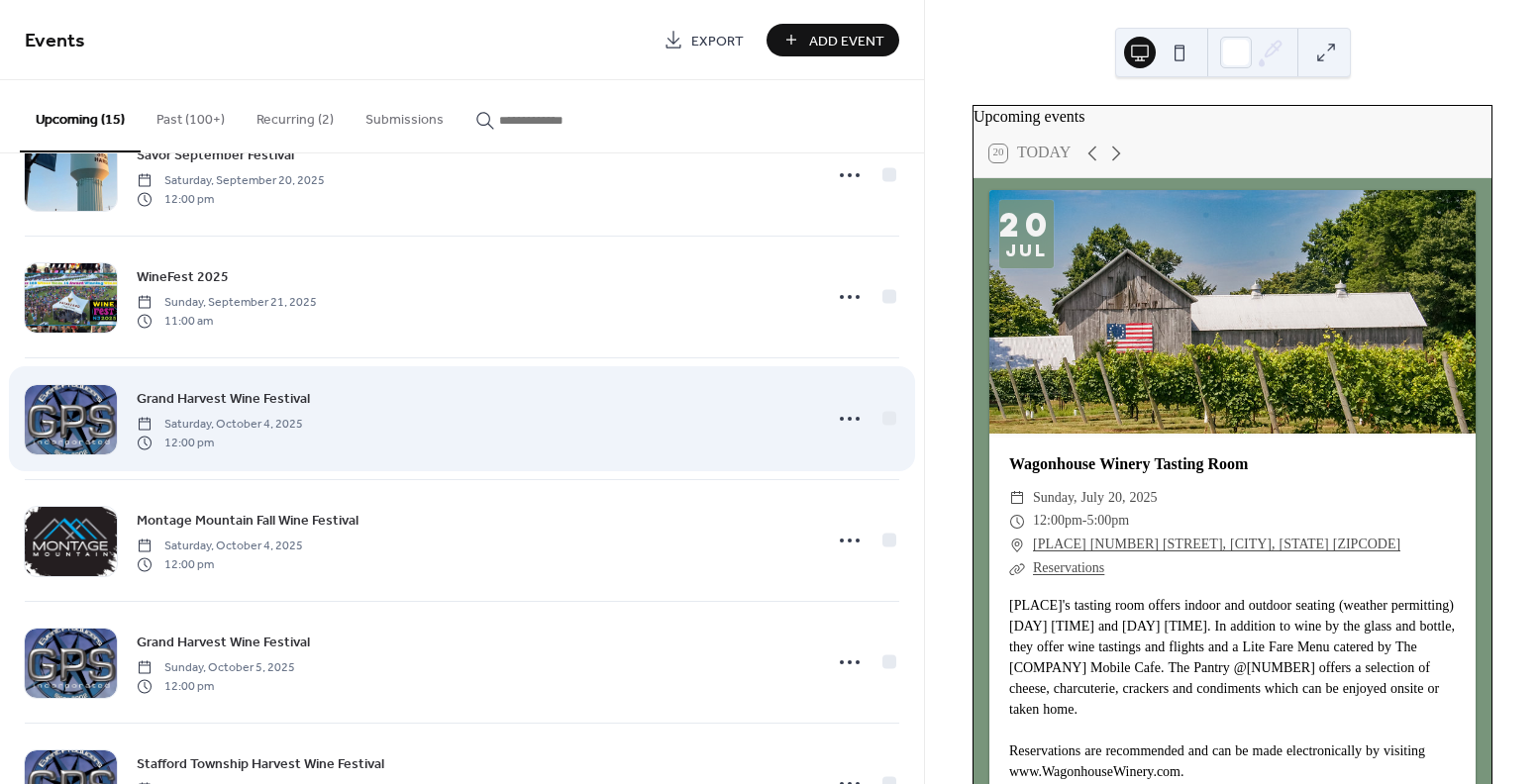 scroll, scrollTop: 0, scrollLeft: 0, axis: both 